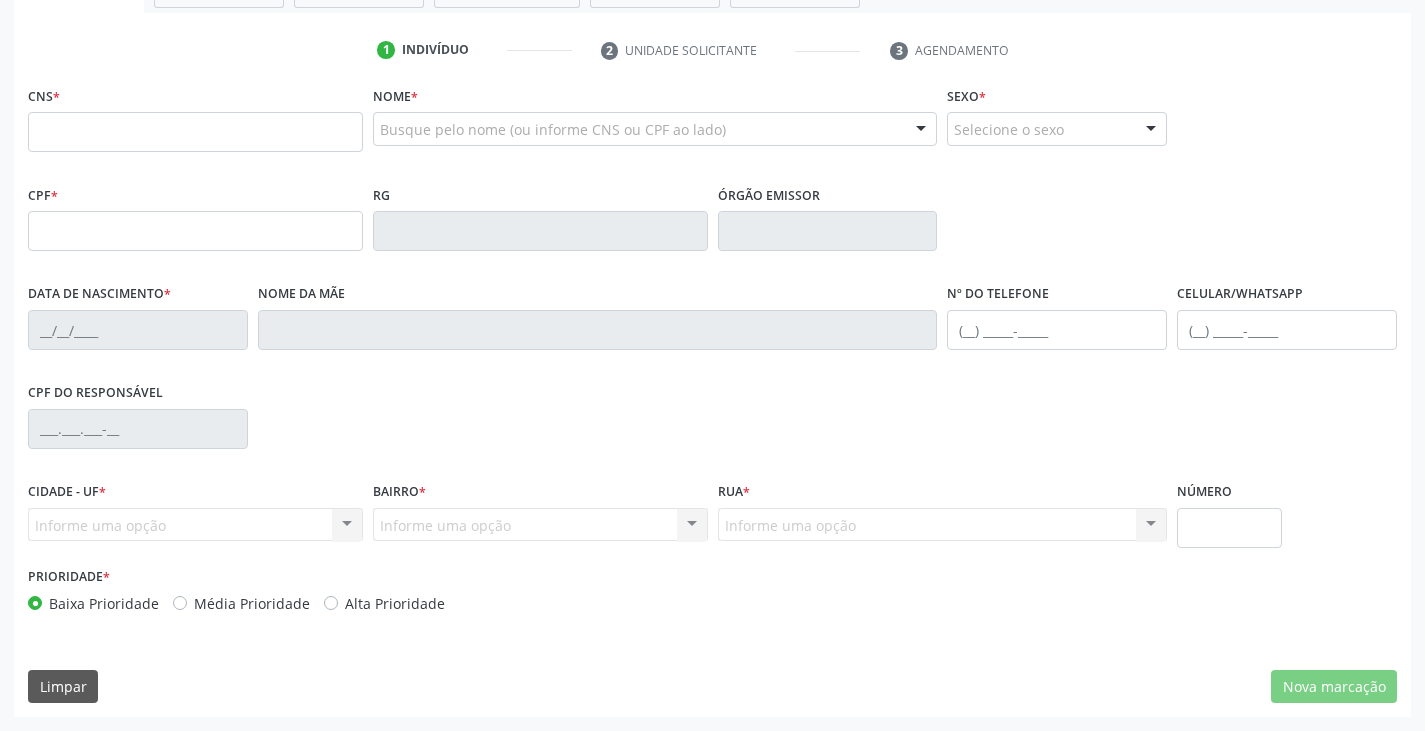 scroll, scrollTop: 0, scrollLeft: 0, axis: both 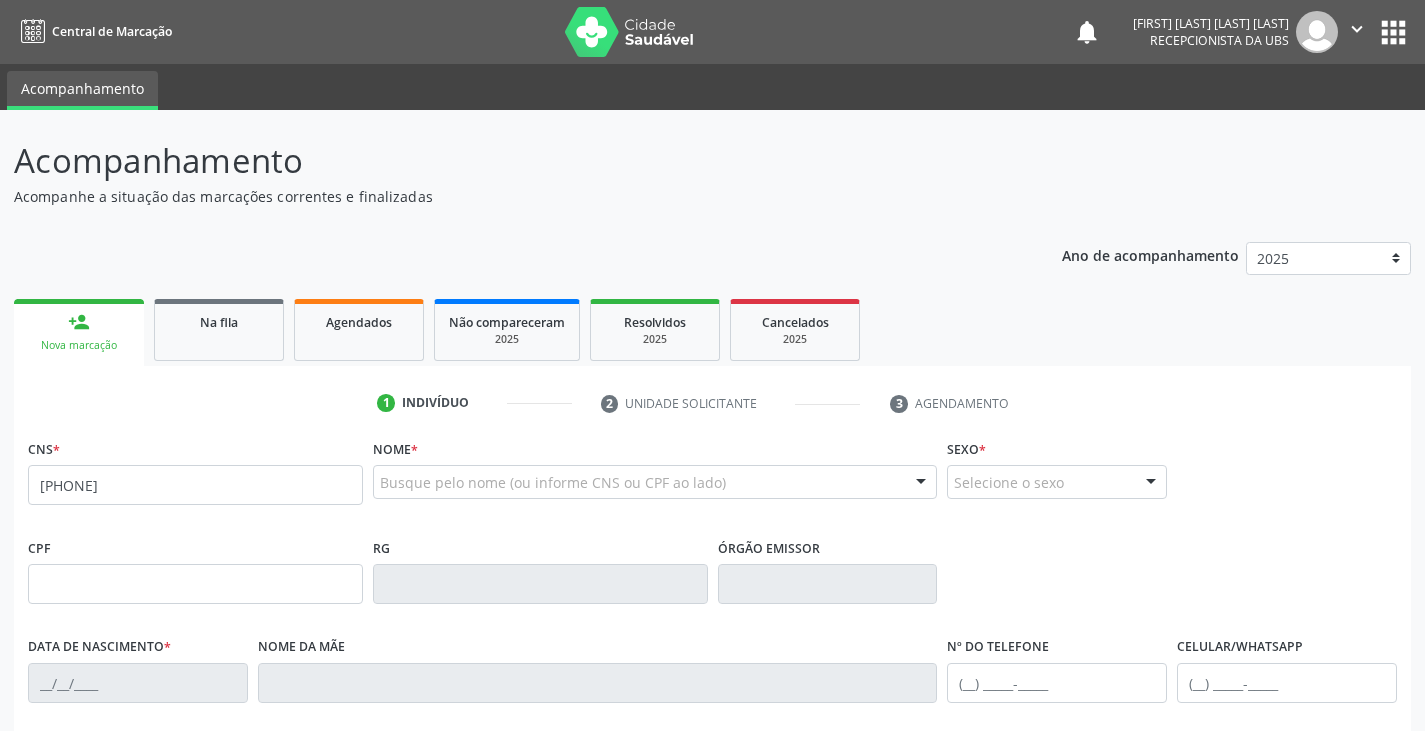 type on "[PHONE]" 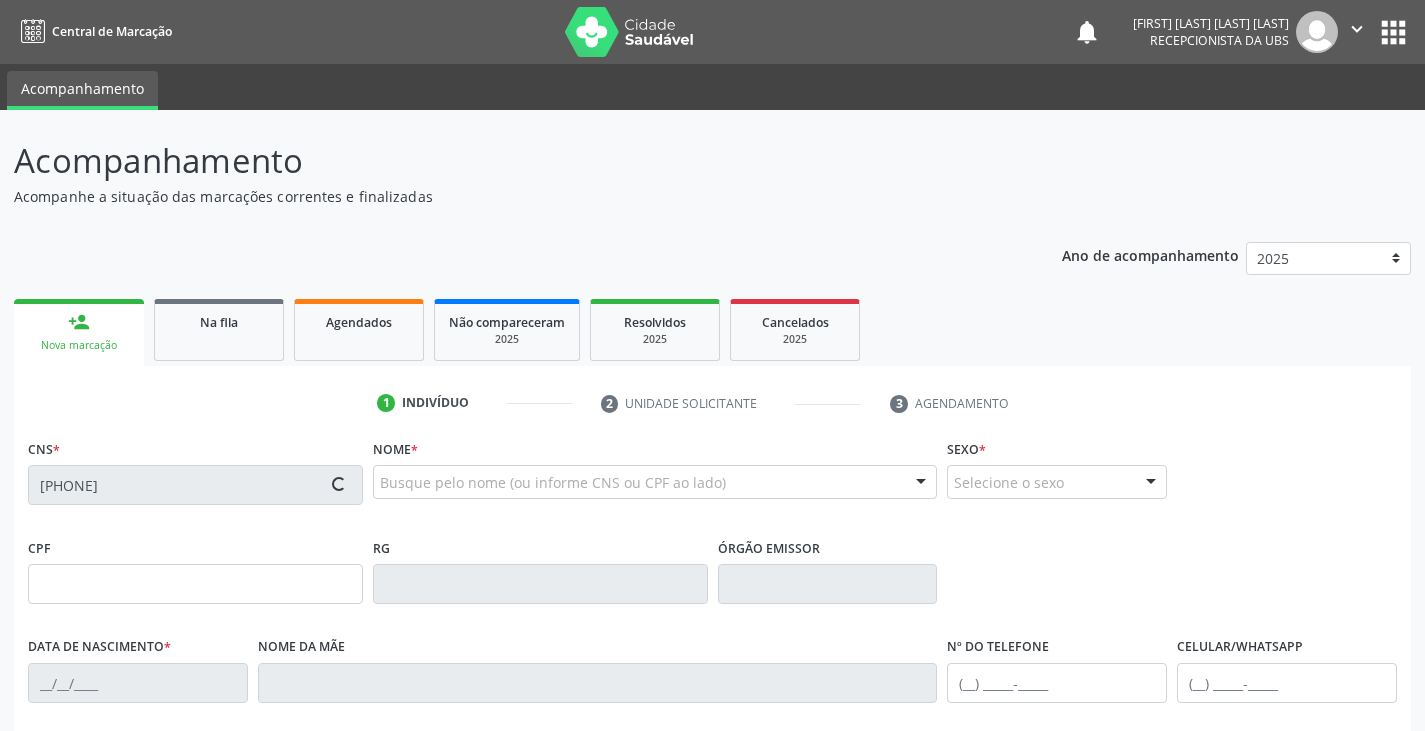 type on "[SSN]" 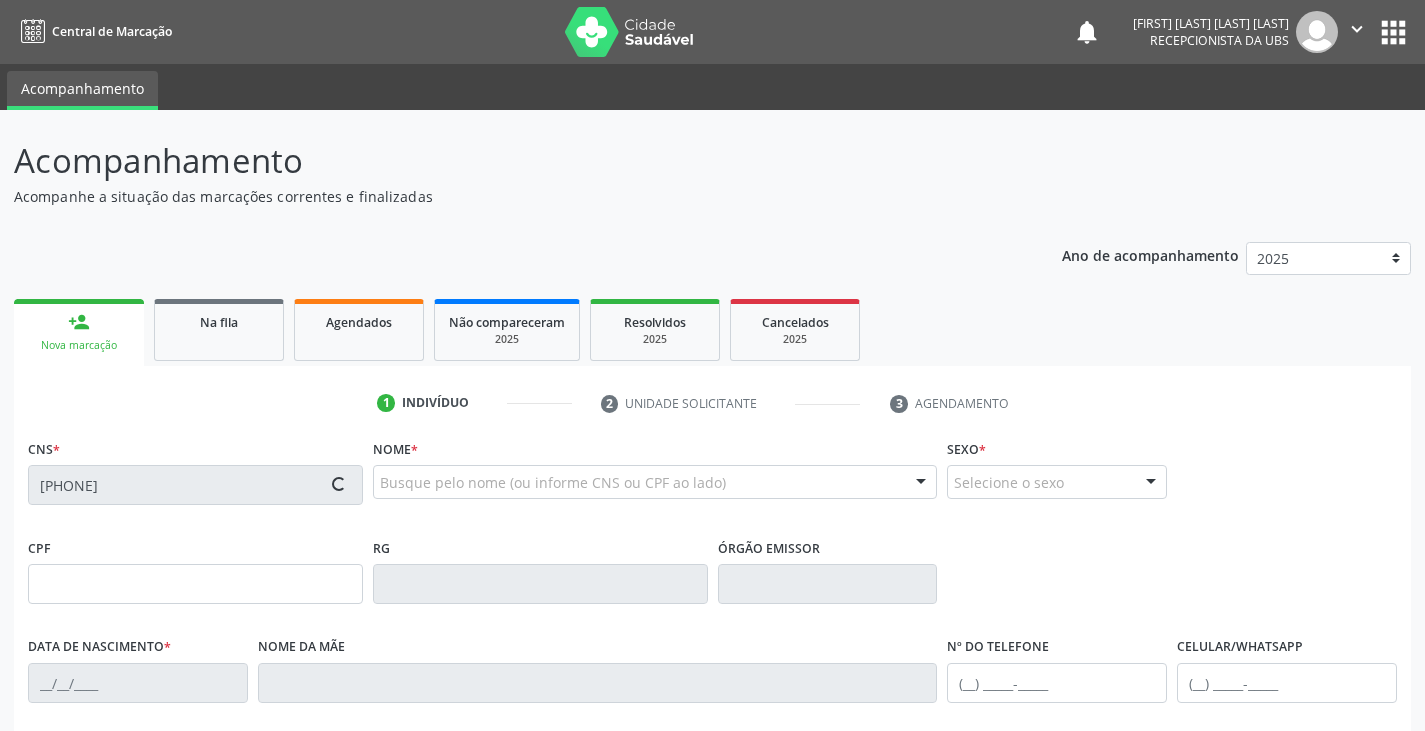 type on "[DATE]" 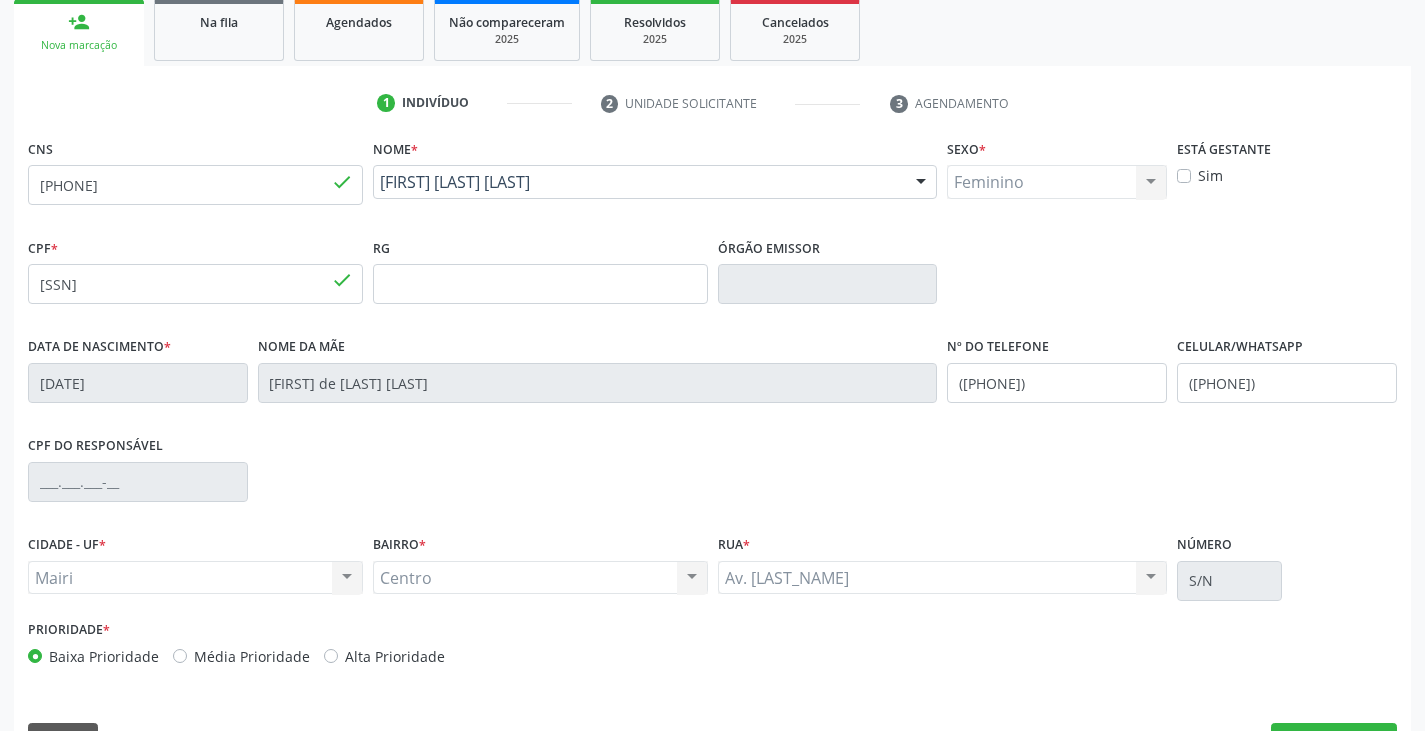 scroll, scrollTop: 353, scrollLeft: 0, axis: vertical 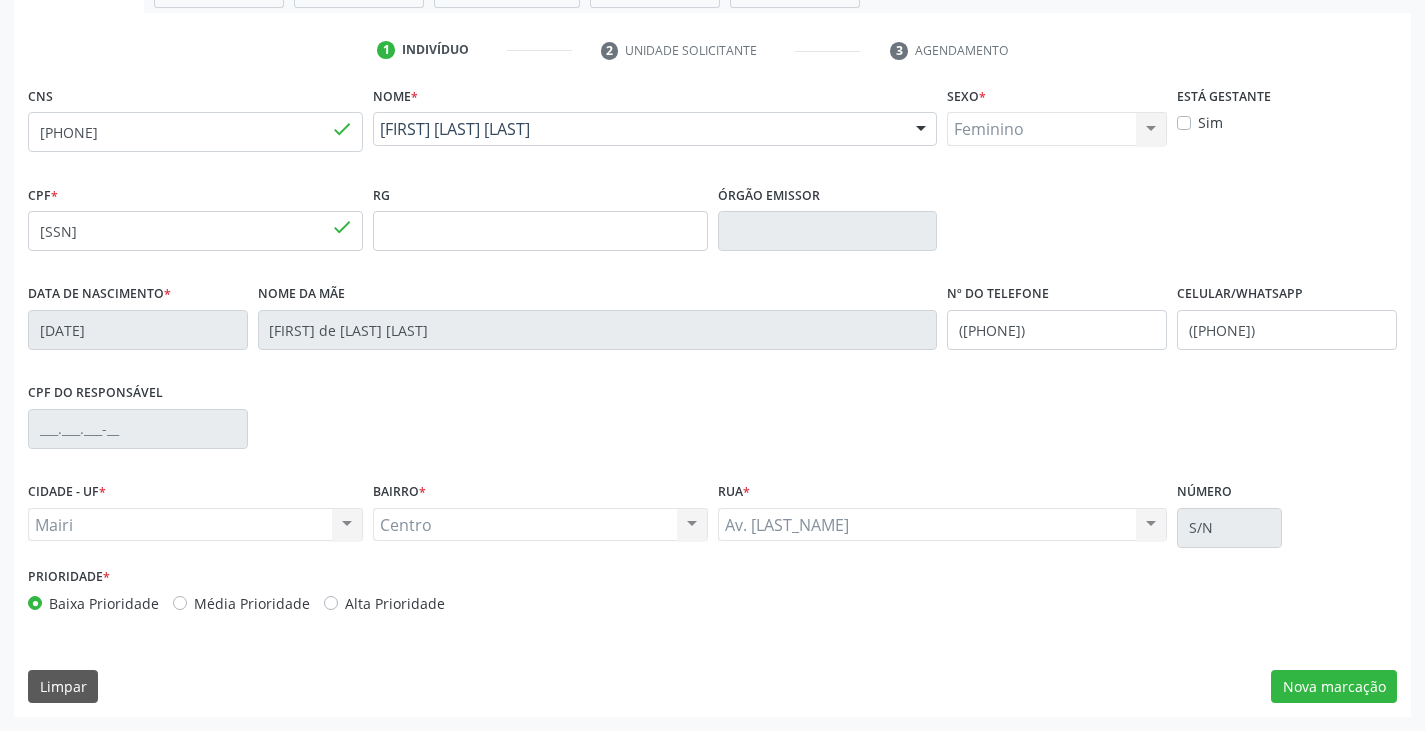 click on "Alta Prioridade" at bounding box center (395, 603) 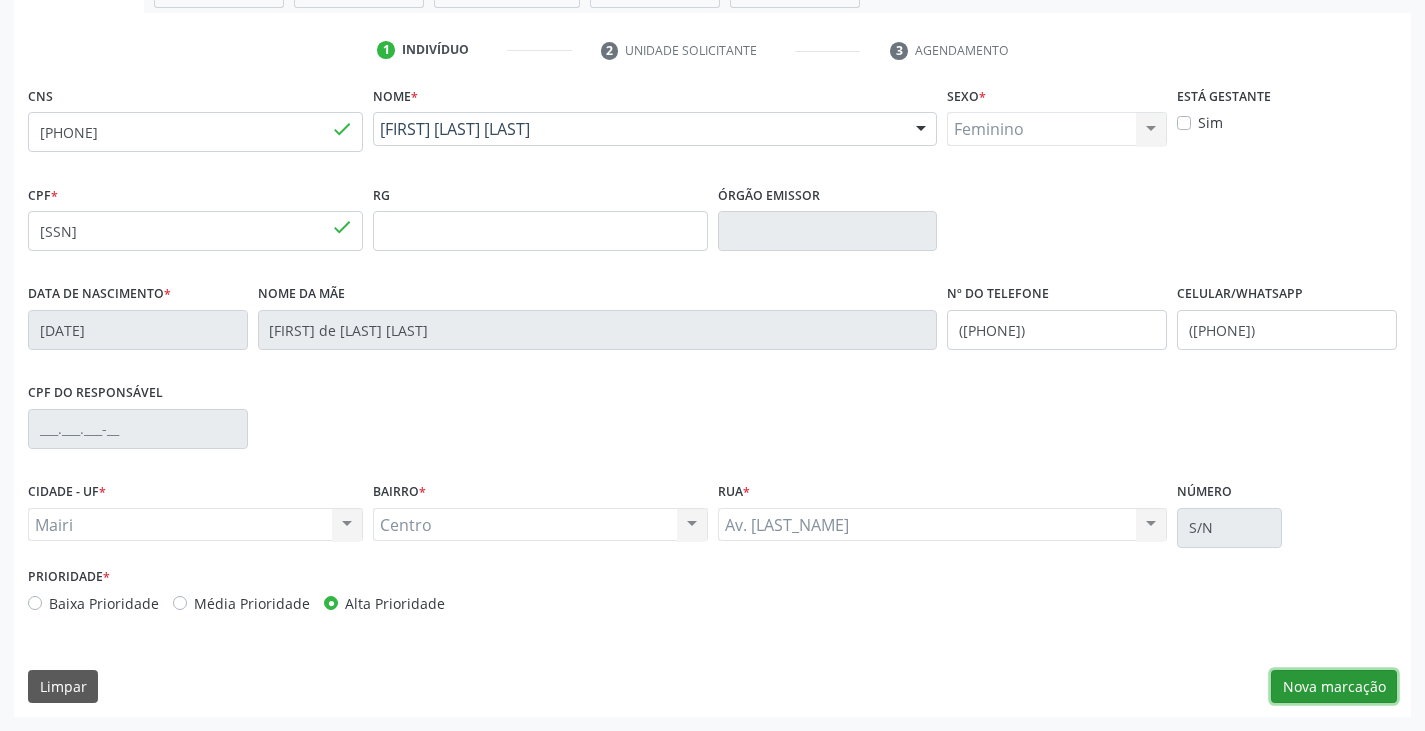 click on "Nova marcação" at bounding box center [1334, 687] 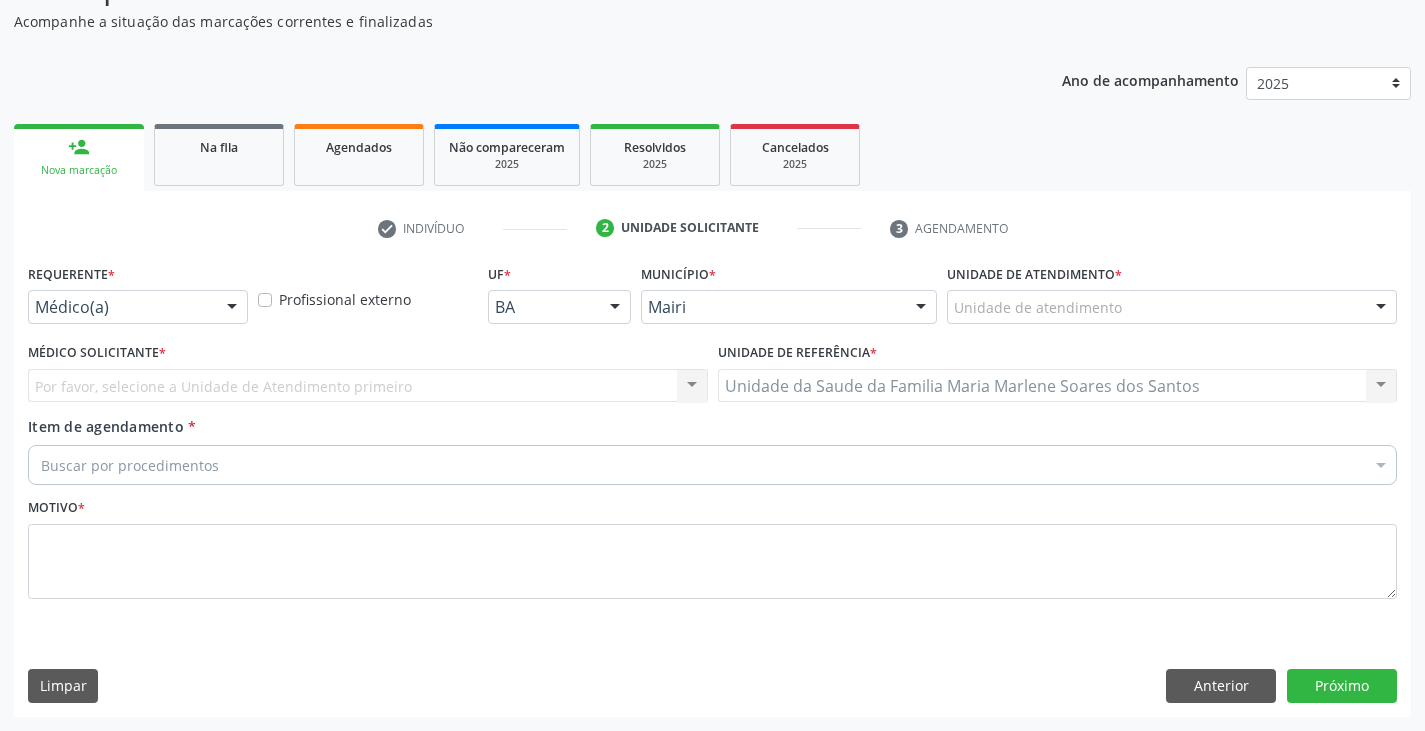 scroll, scrollTop: 175, scrollLeft: 0, axis: vertical 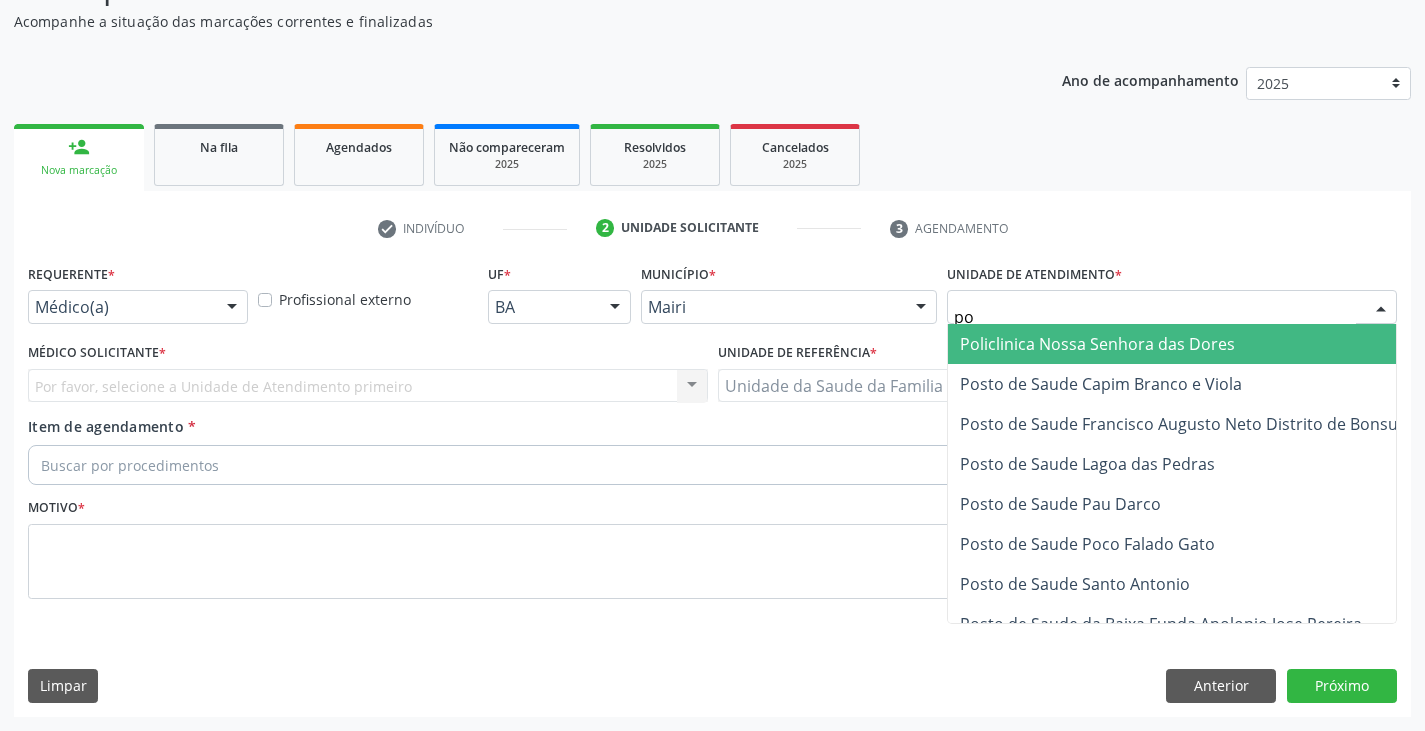 type on "pol" 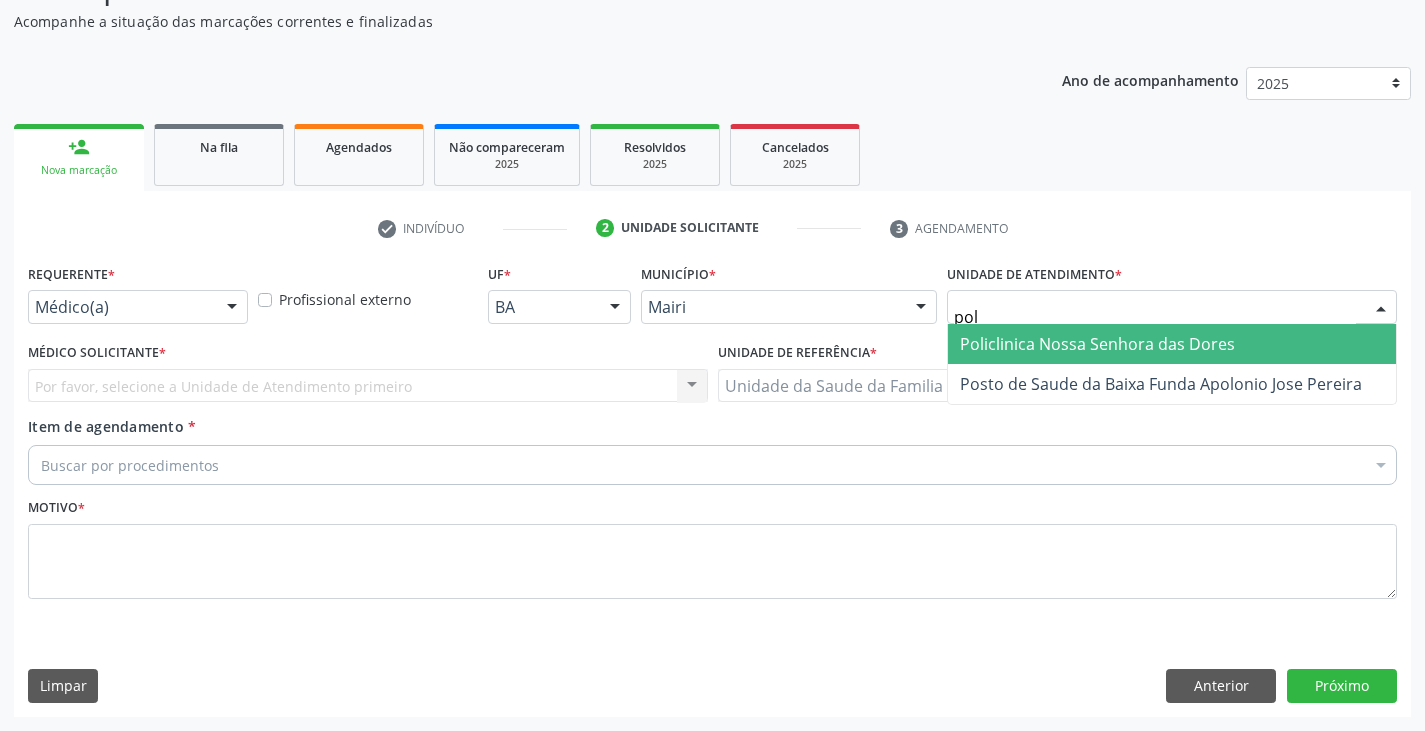 click on "Policlinica Nossa Senhora das Dores" at bounding box center (1097, 344) 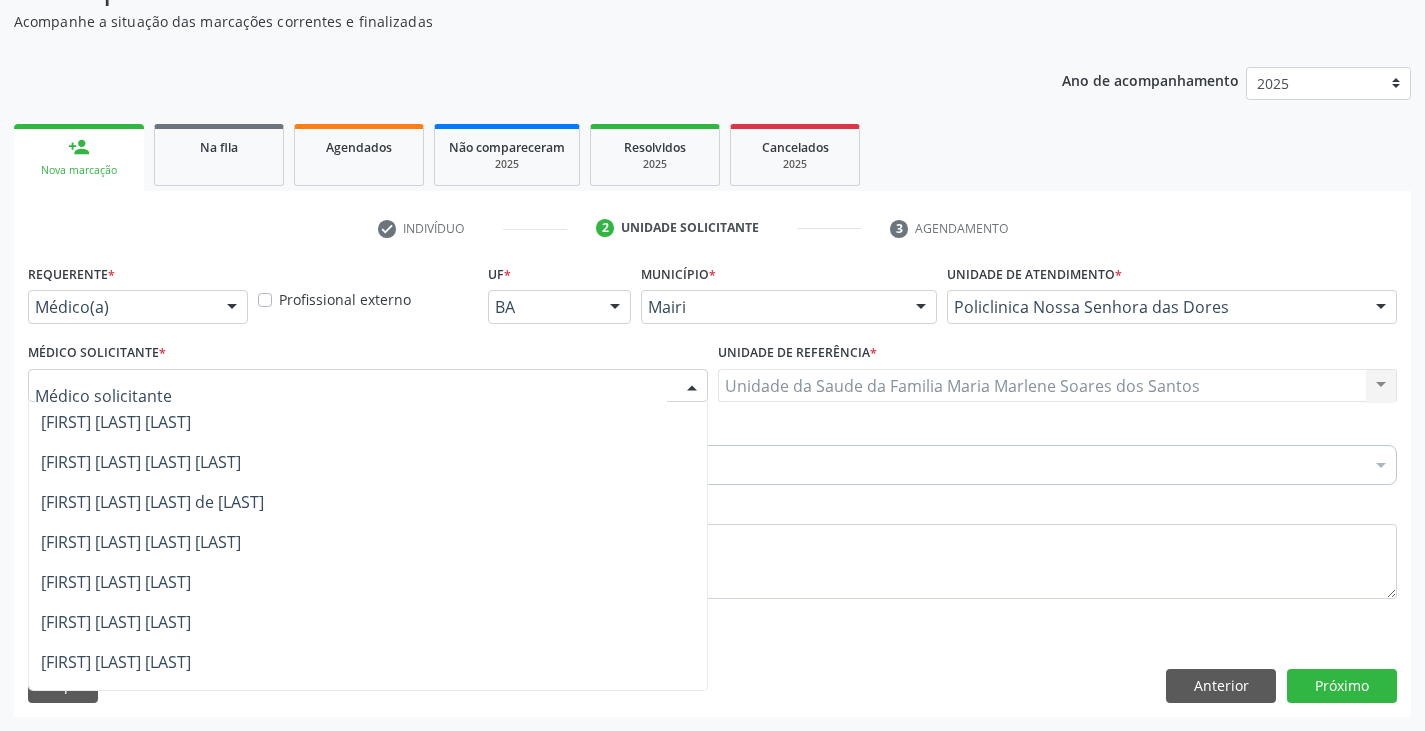 scroll, scrollTop: 800, scrollLeft: 0, axis: vertical 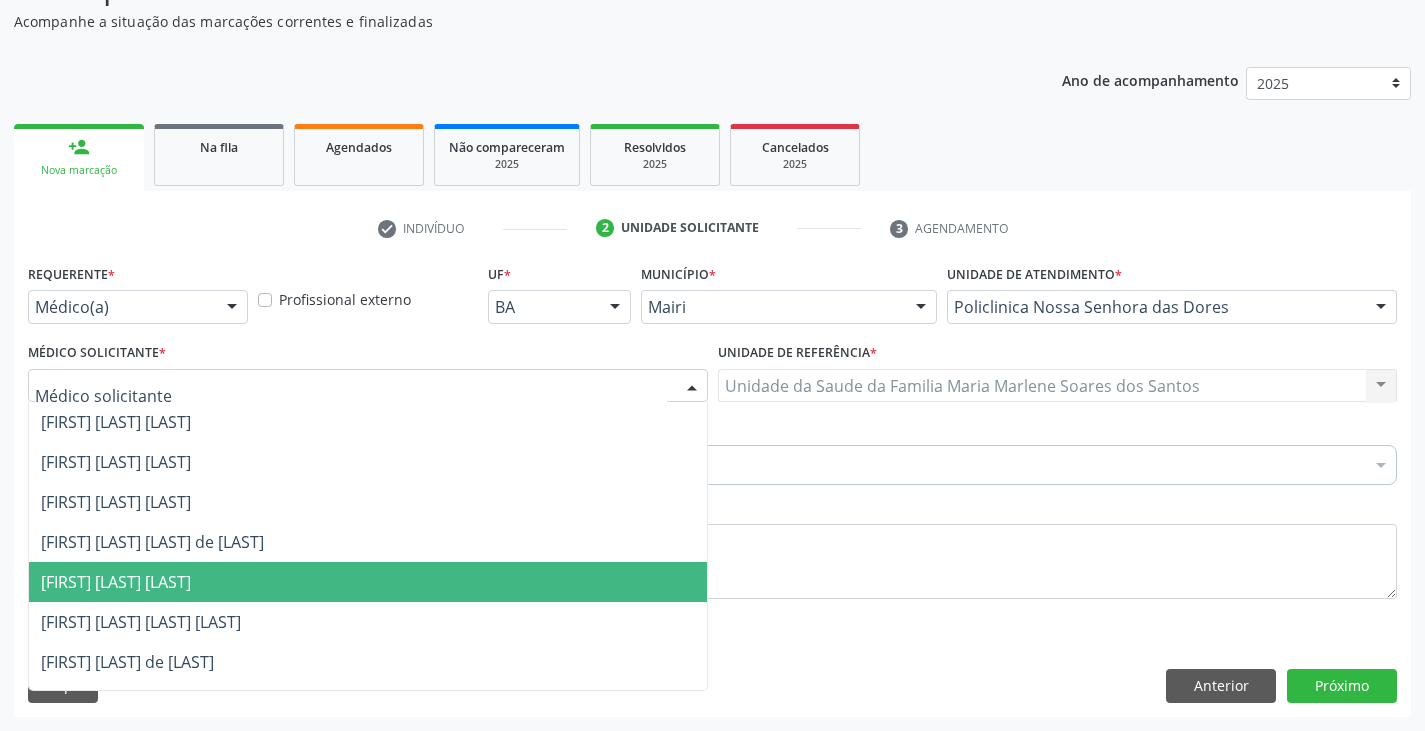 click on "[FIRST] [LAST] [LAST]" at bounding box center [116, 582] 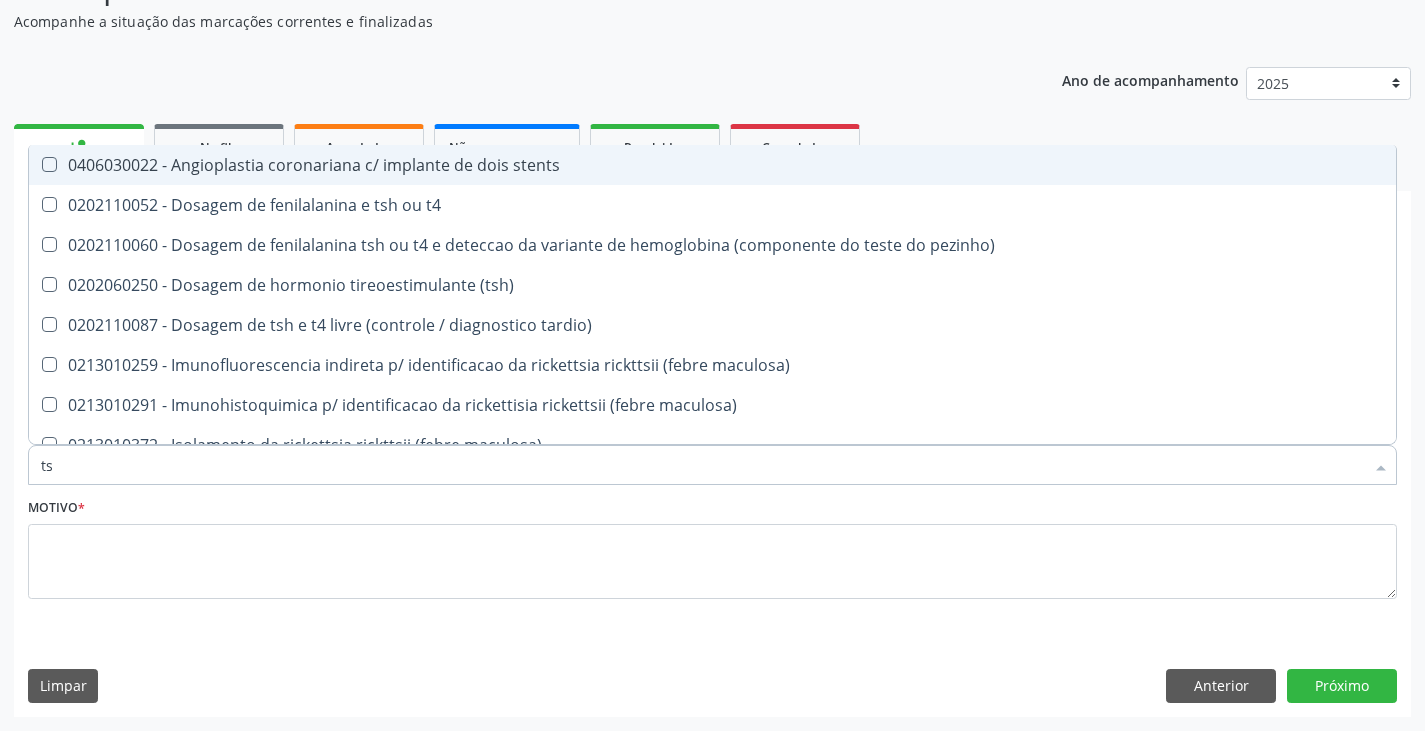type on "tsh" 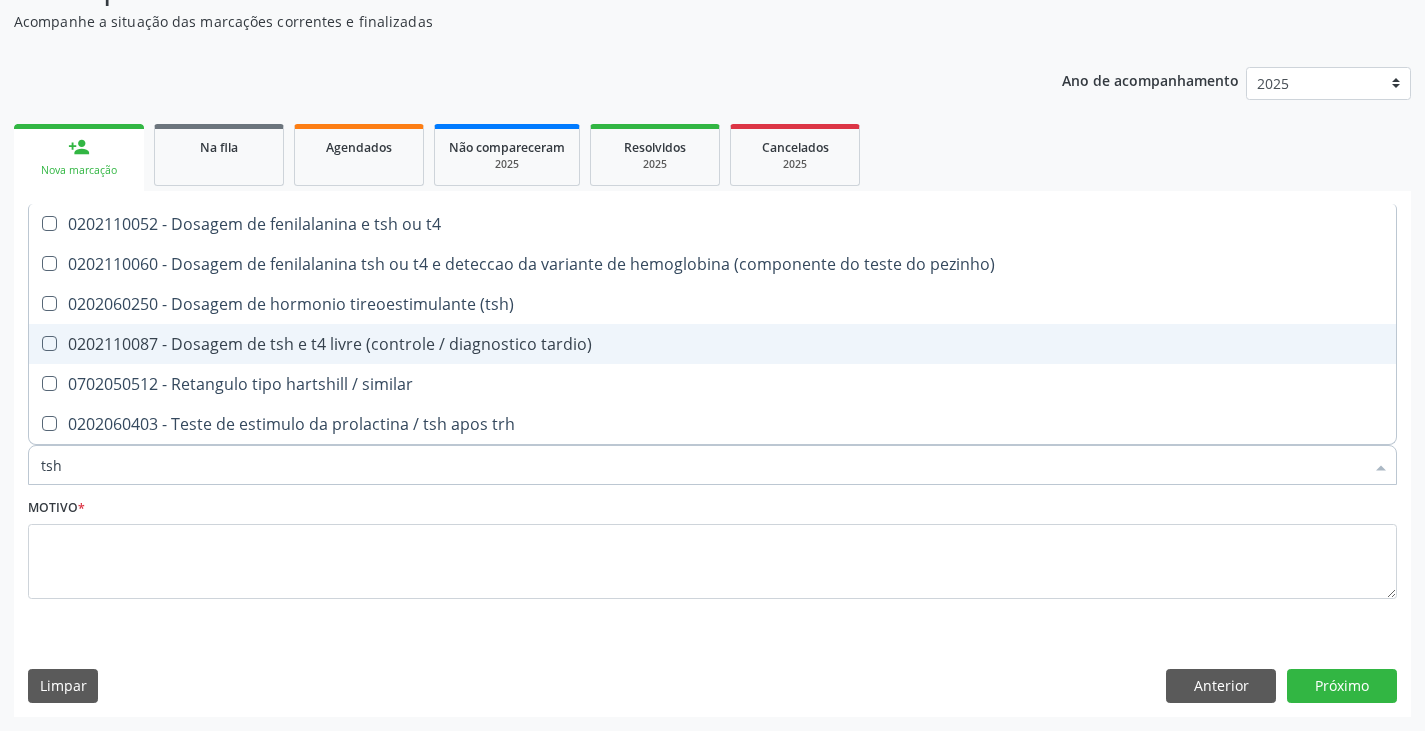 click on "0202110087 - Dosagem de tsh e t4 livre (controle / diagnostico tardio)" at bounding box center [712, 344] 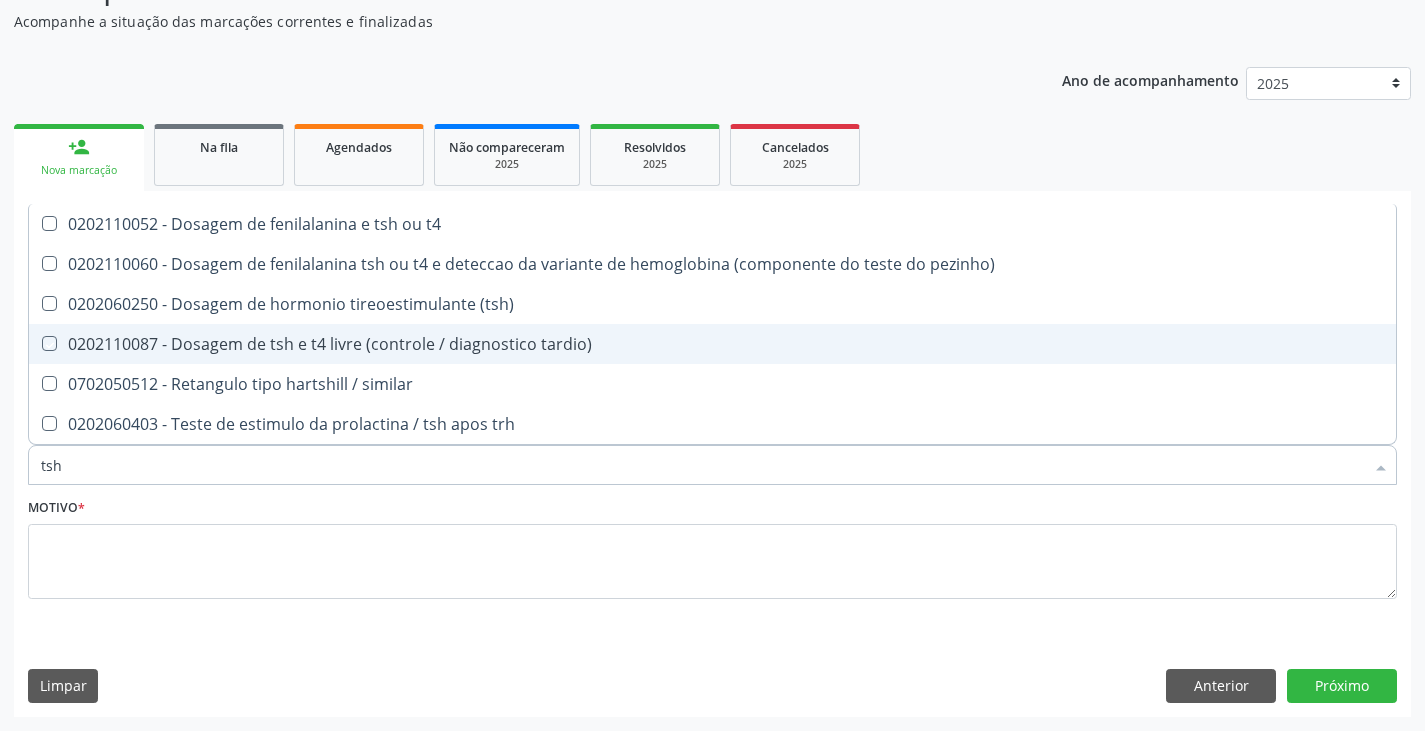 checkbox on "true" 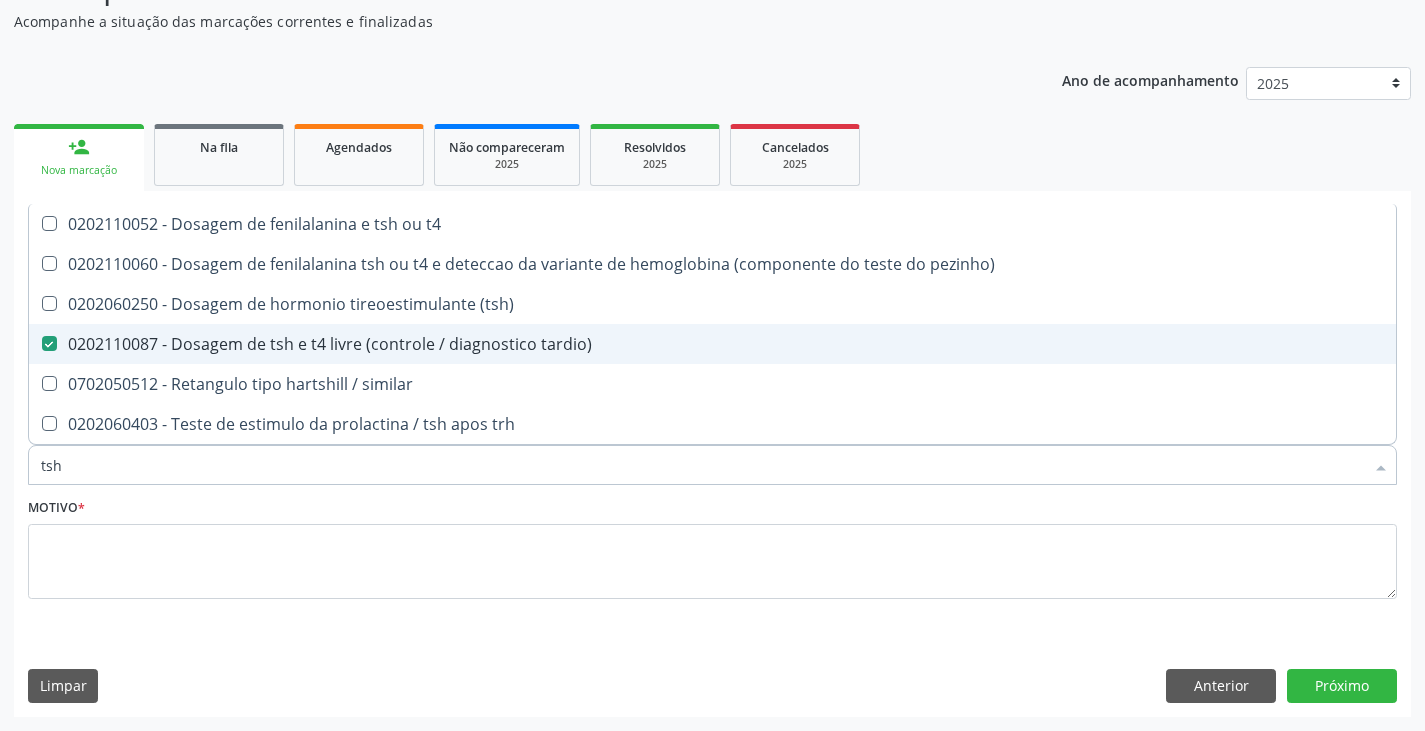 type on "ts" 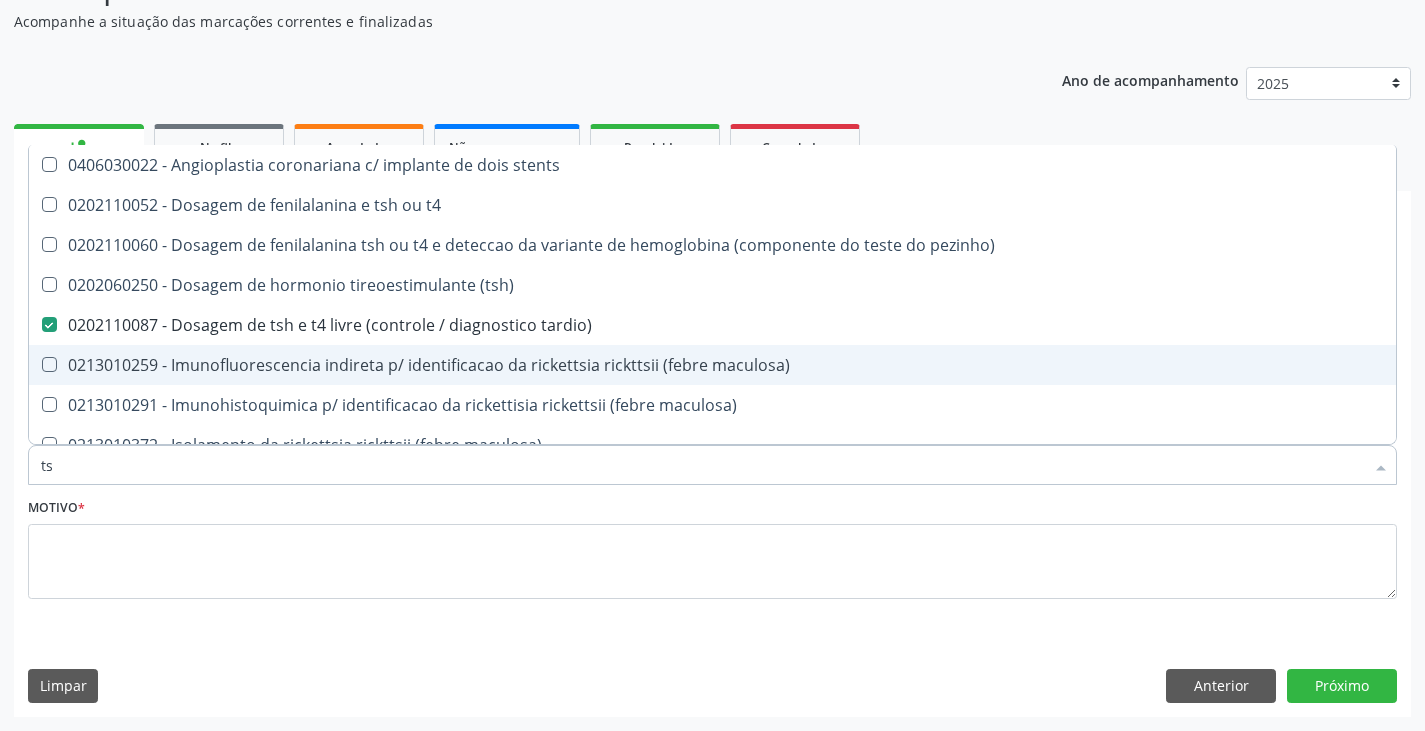 type on "t" 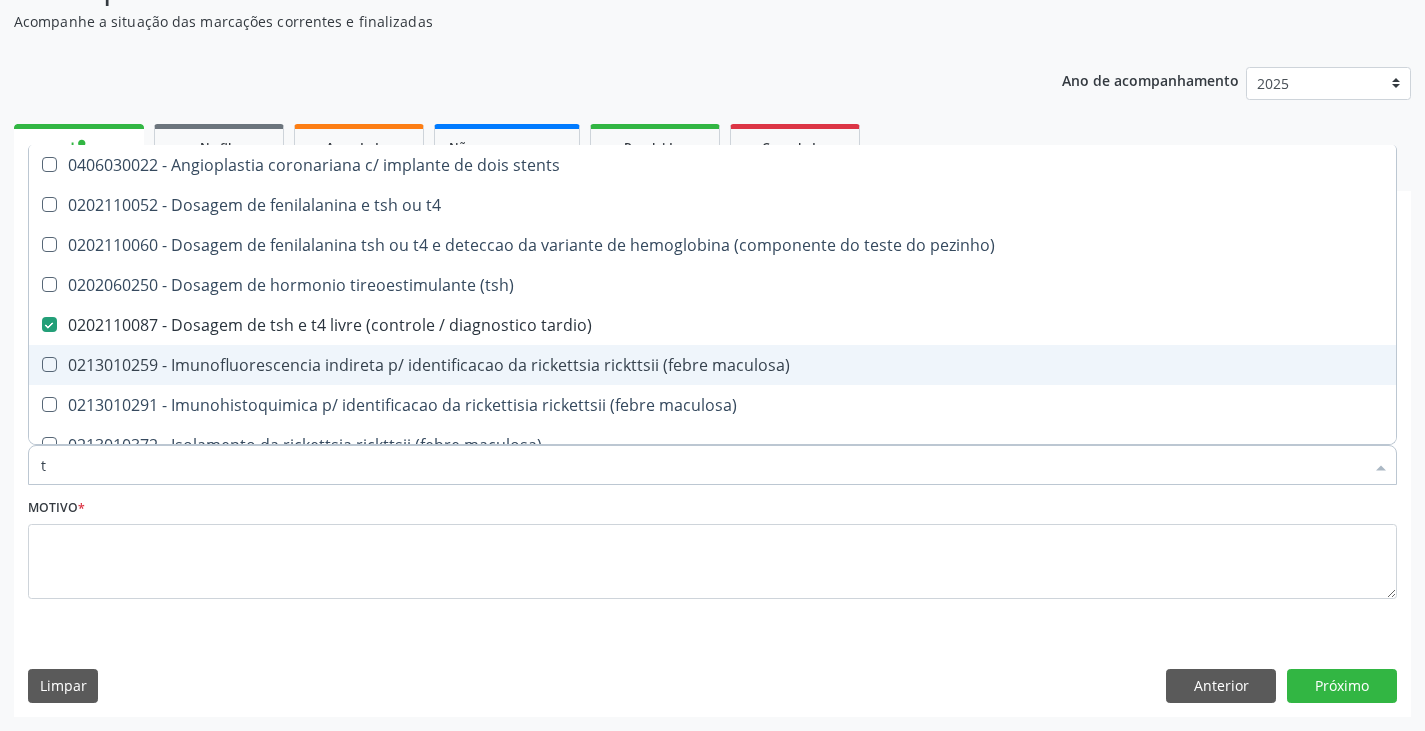 type 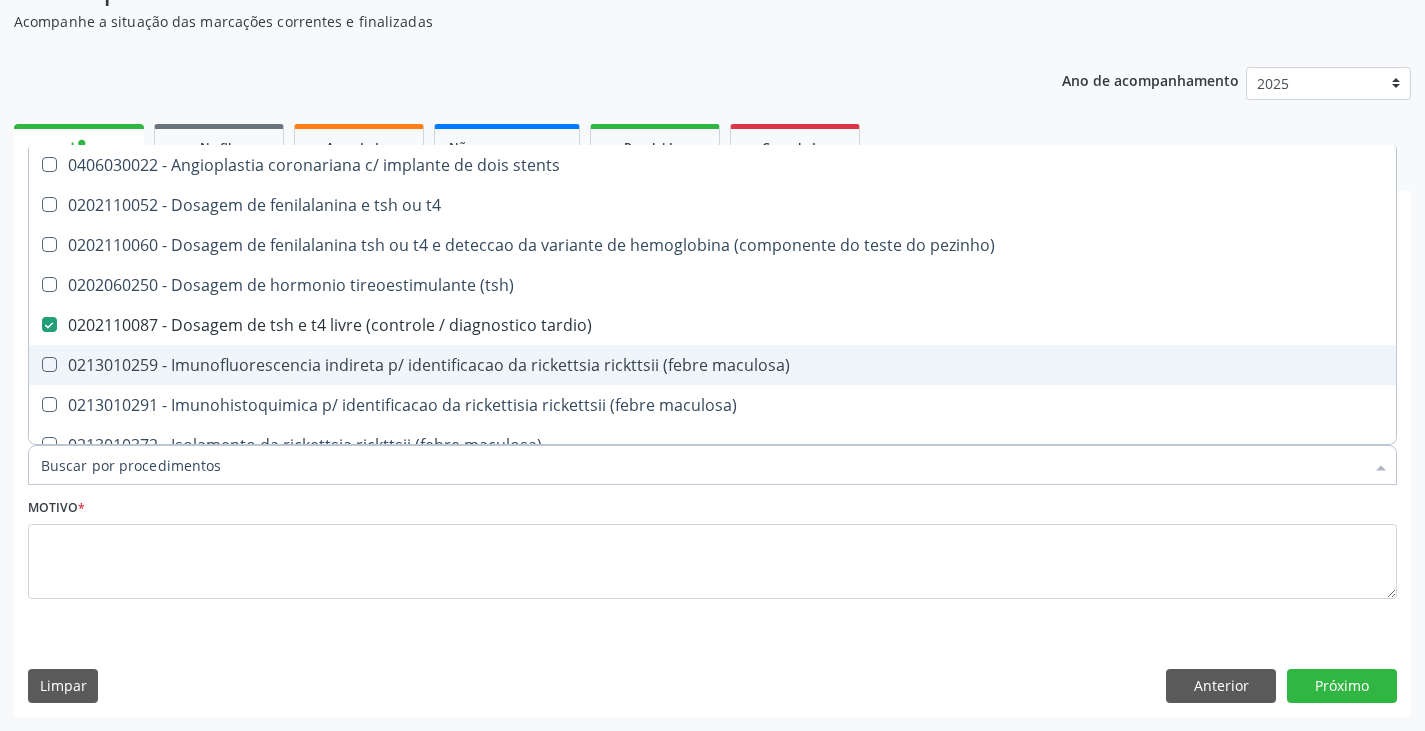 checkbox on "false" 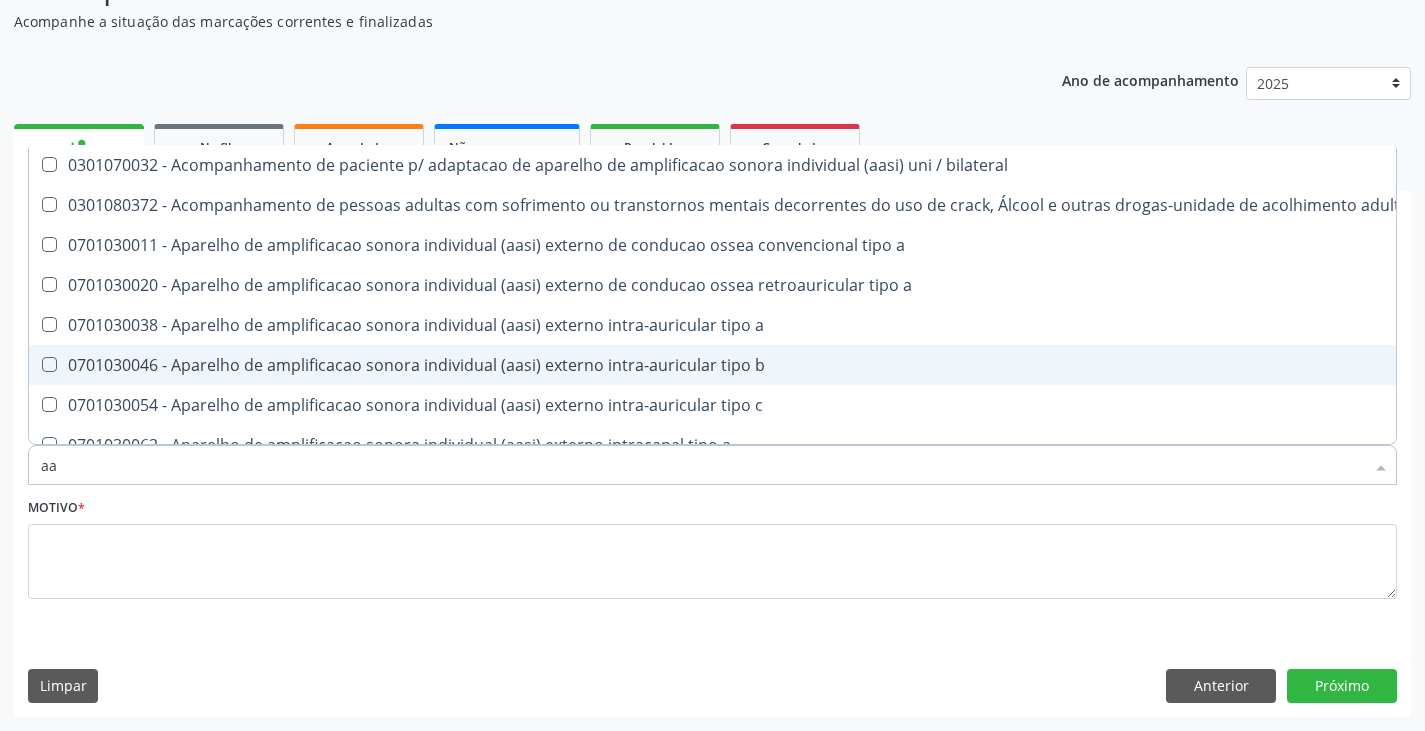 type on "a" 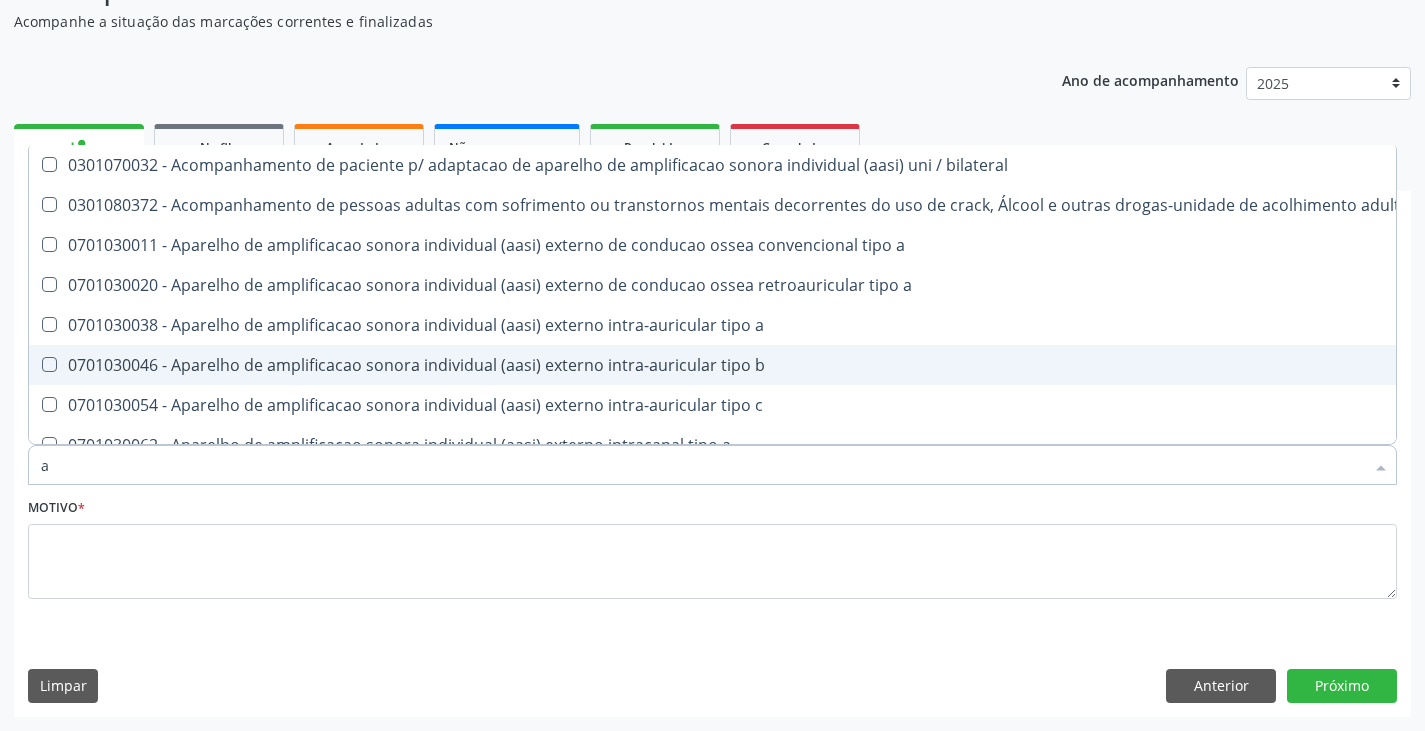 type 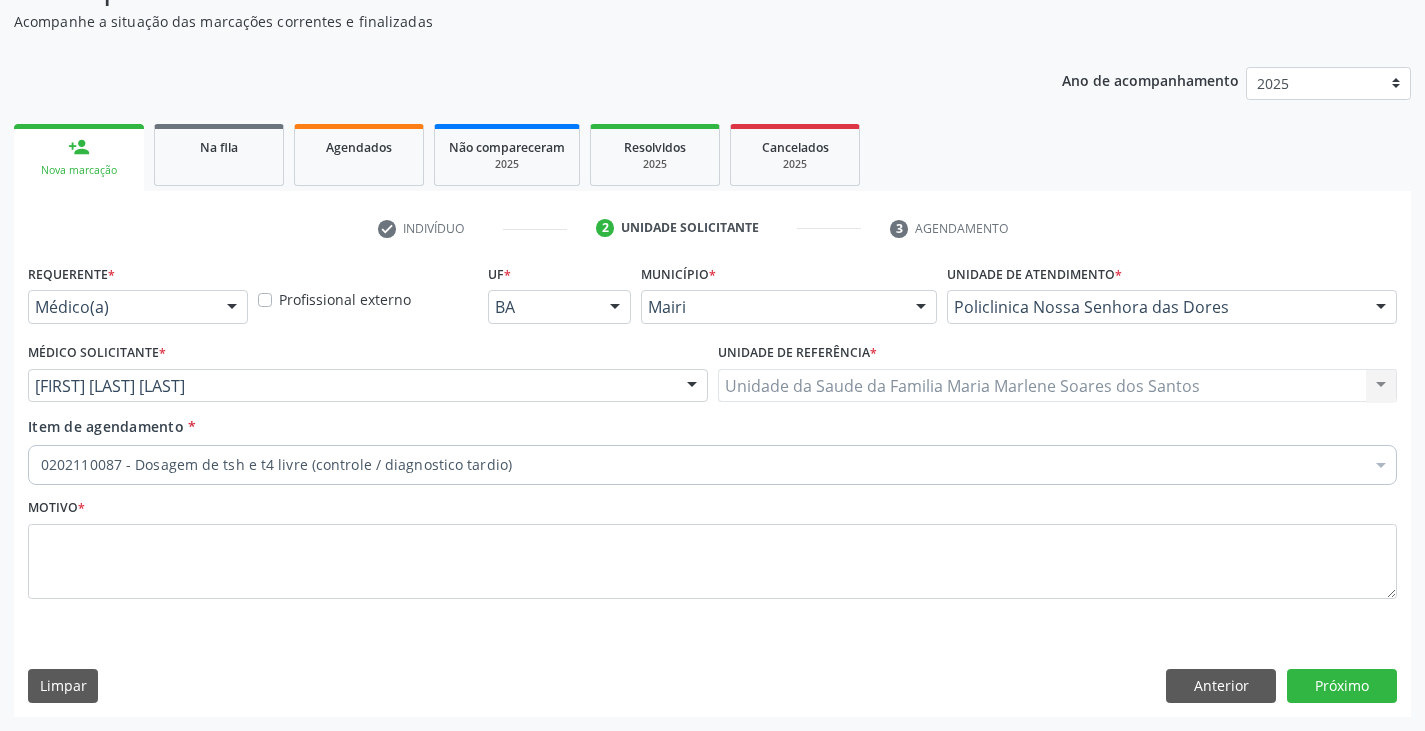 checkbox on "true" 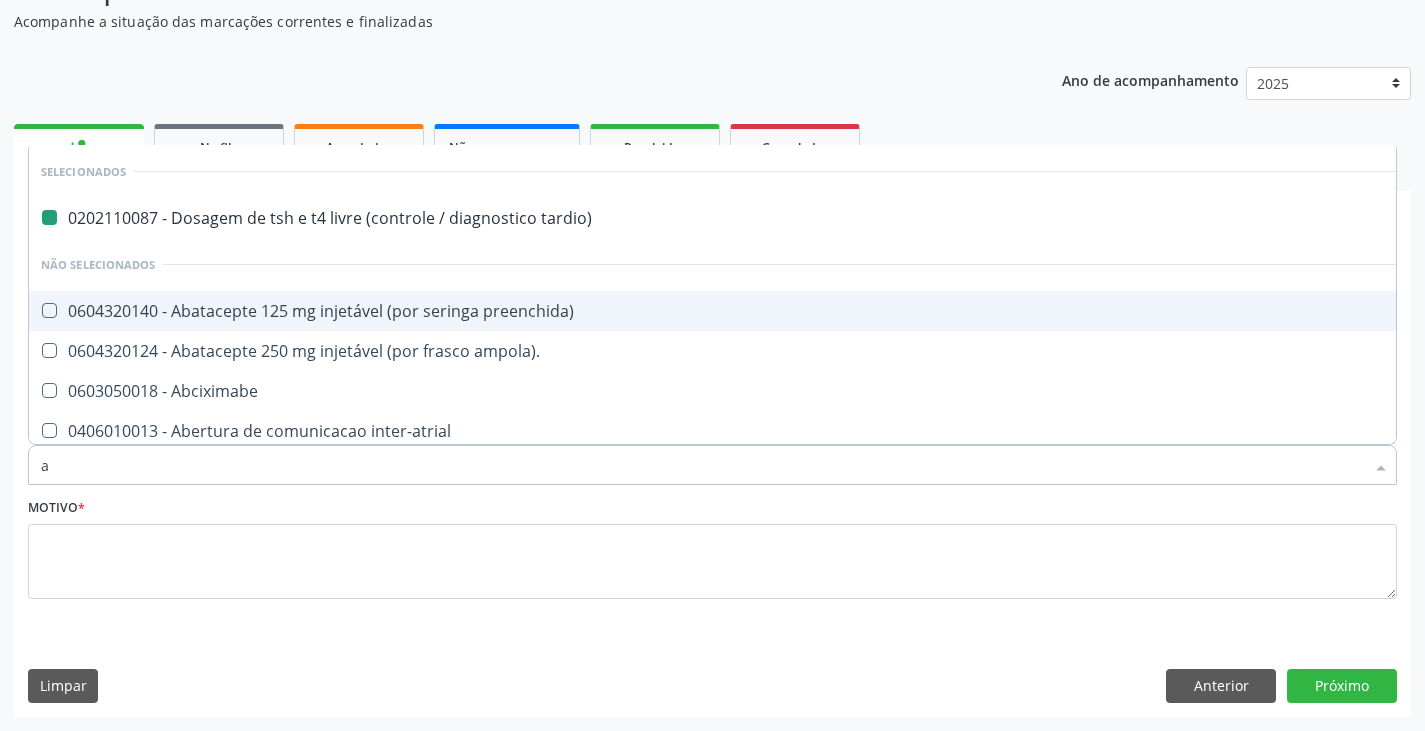 type on "al" 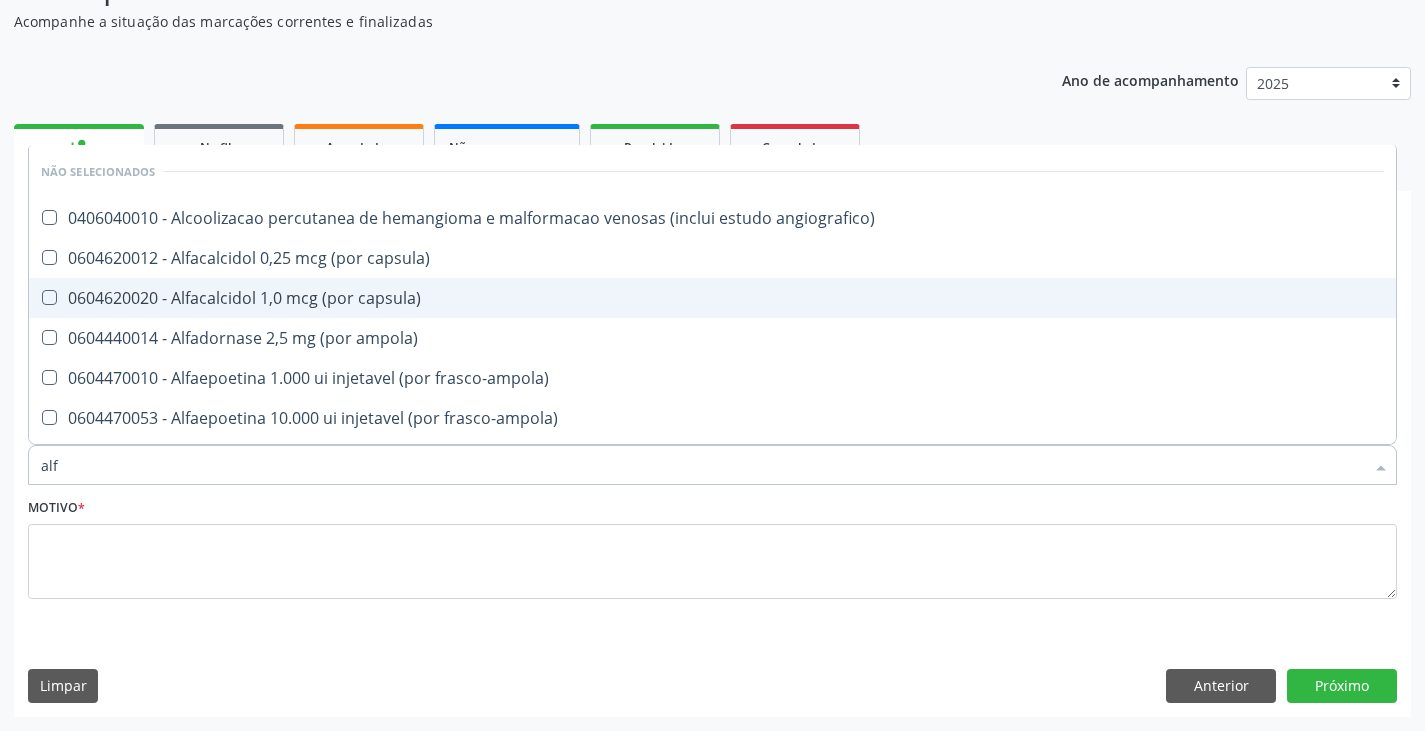 type on "alfa" 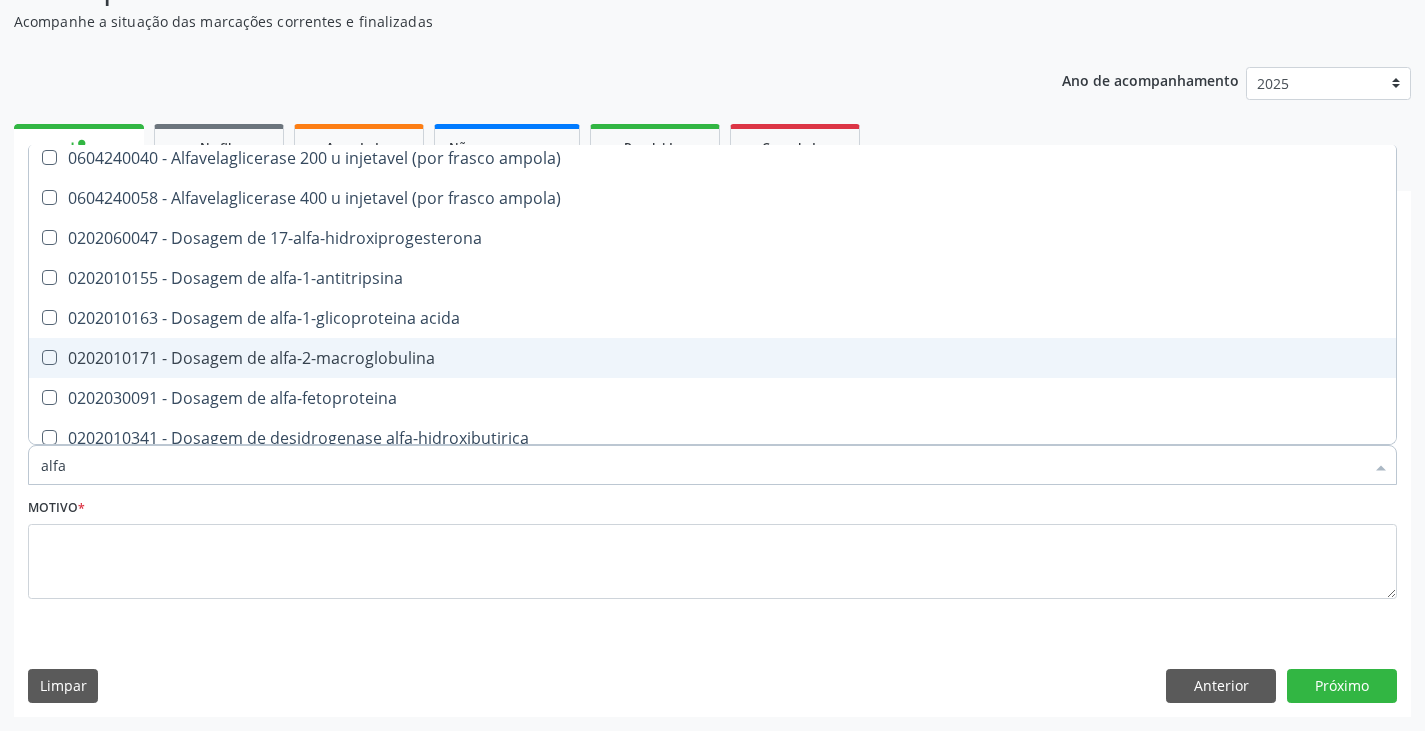 scroll, scrollTop: 714, scrollLeft: 0, axis: vertical 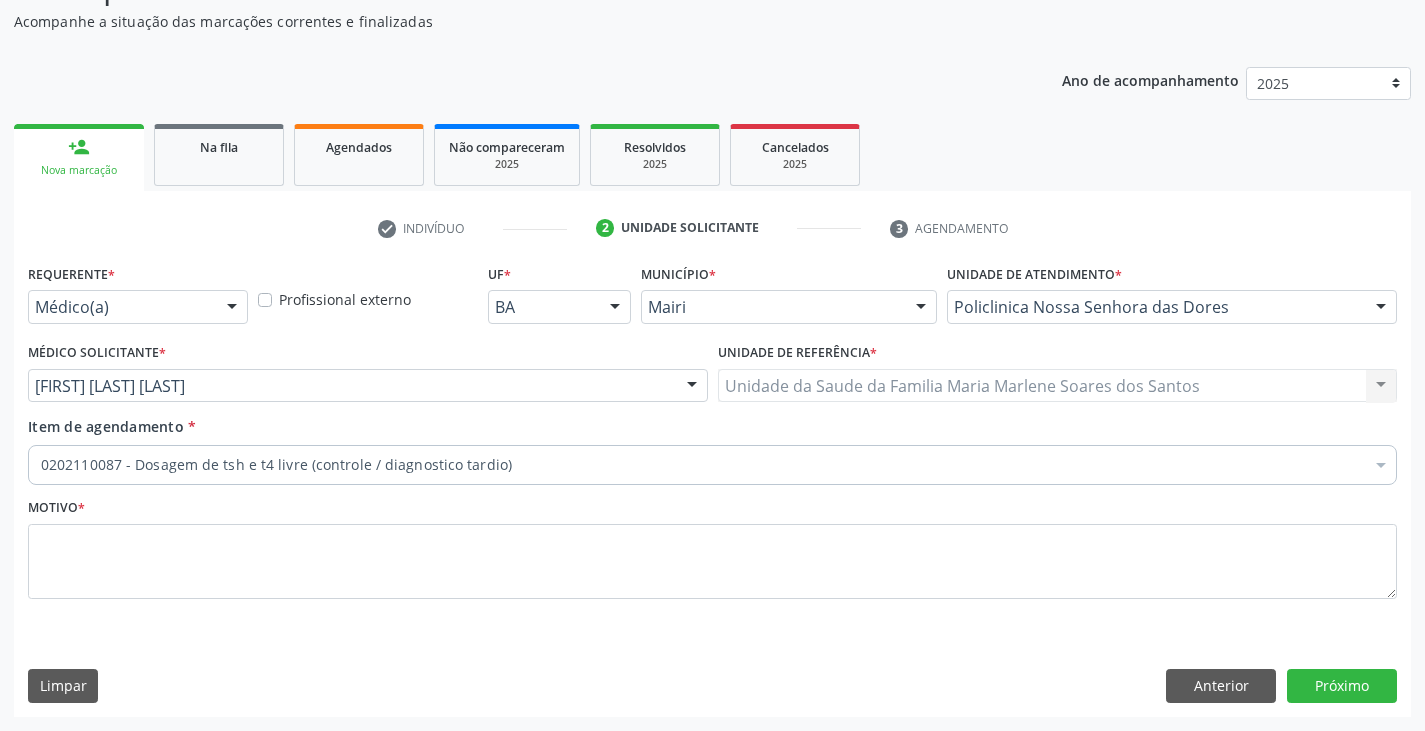 checkbox on "true" 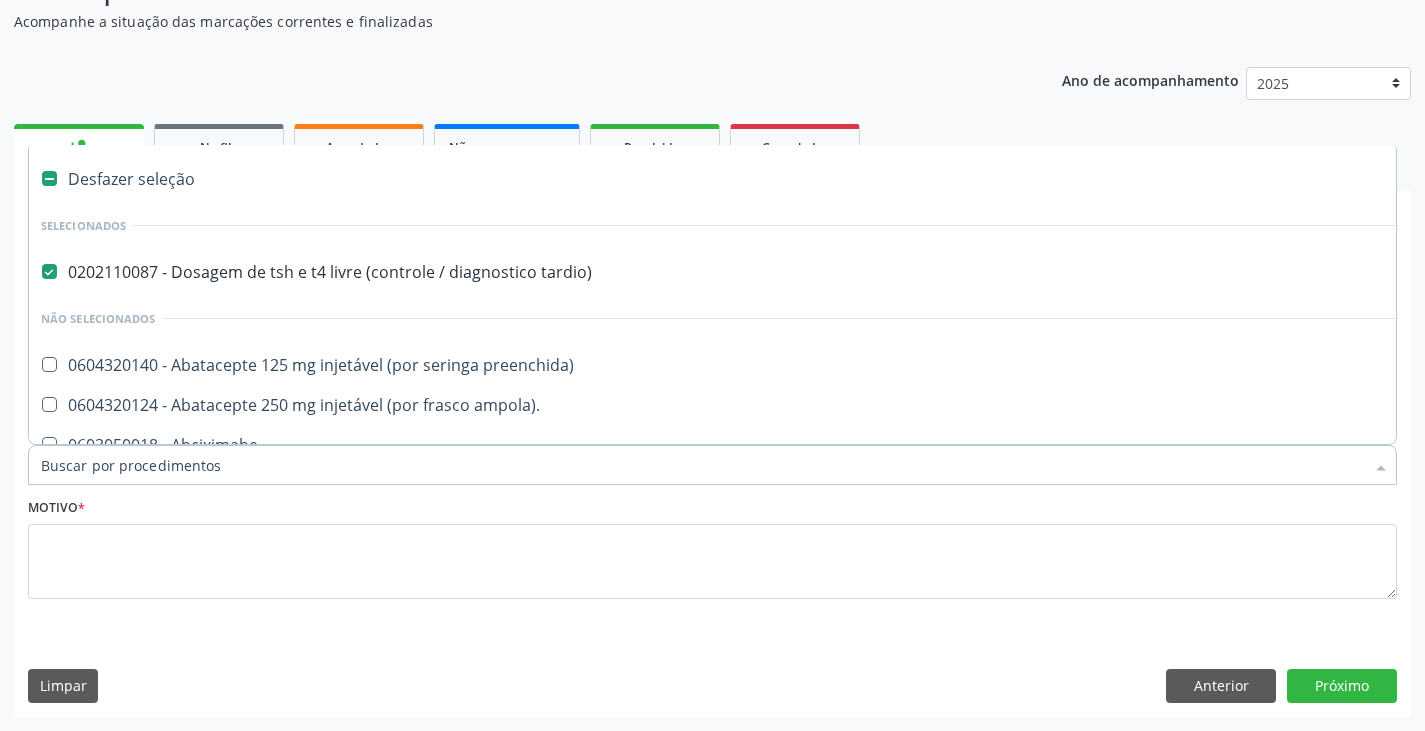 paste on "[TERM]" 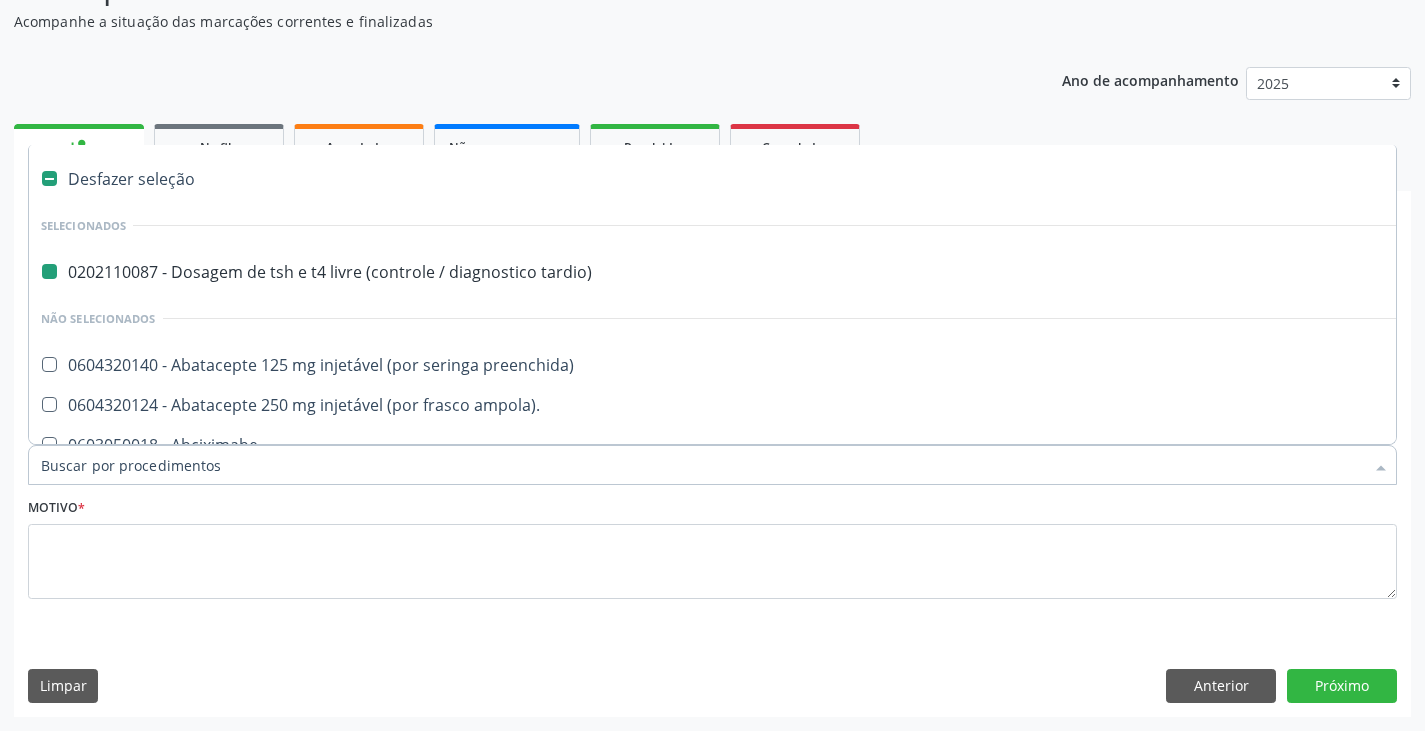 type on "[TERM]" 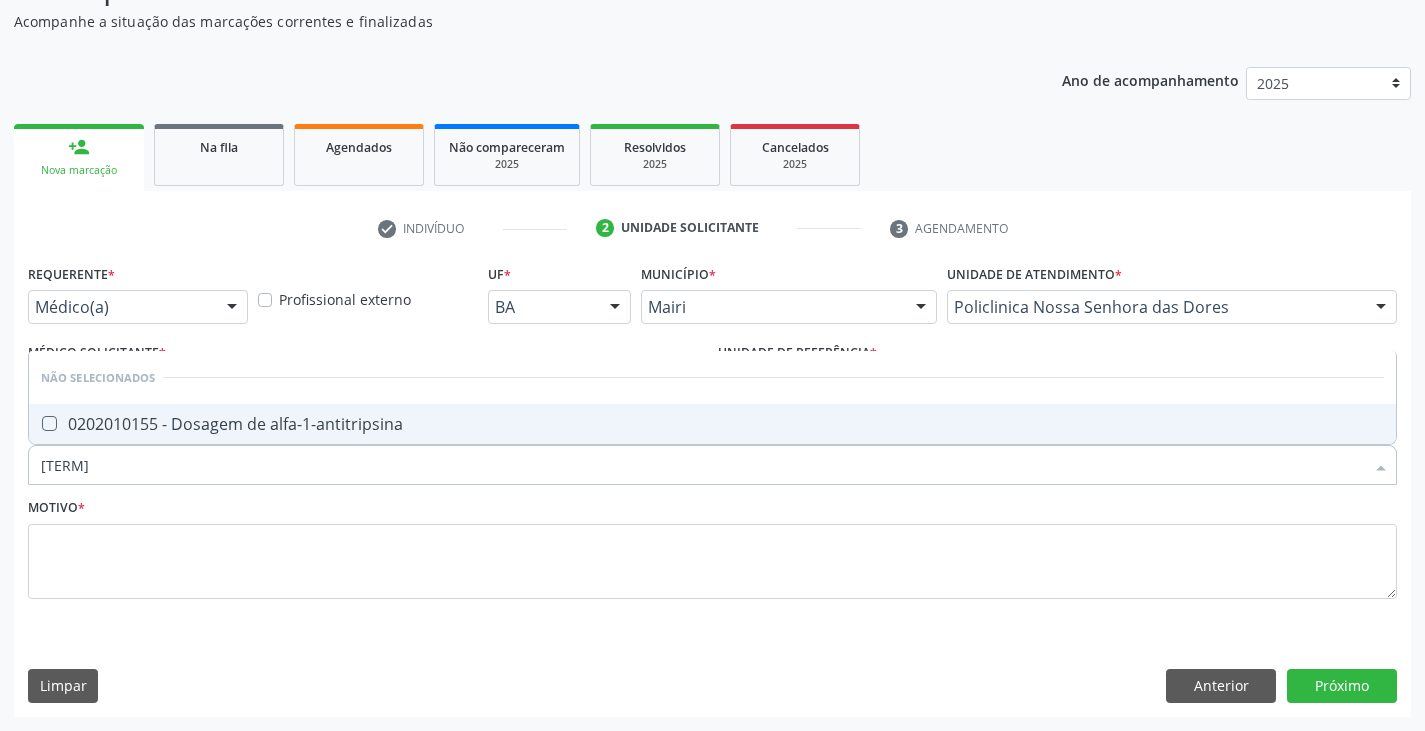 click on "0202010155 - Dosagem de alfa-1-antitripsina" at bounding box center (712, 424) 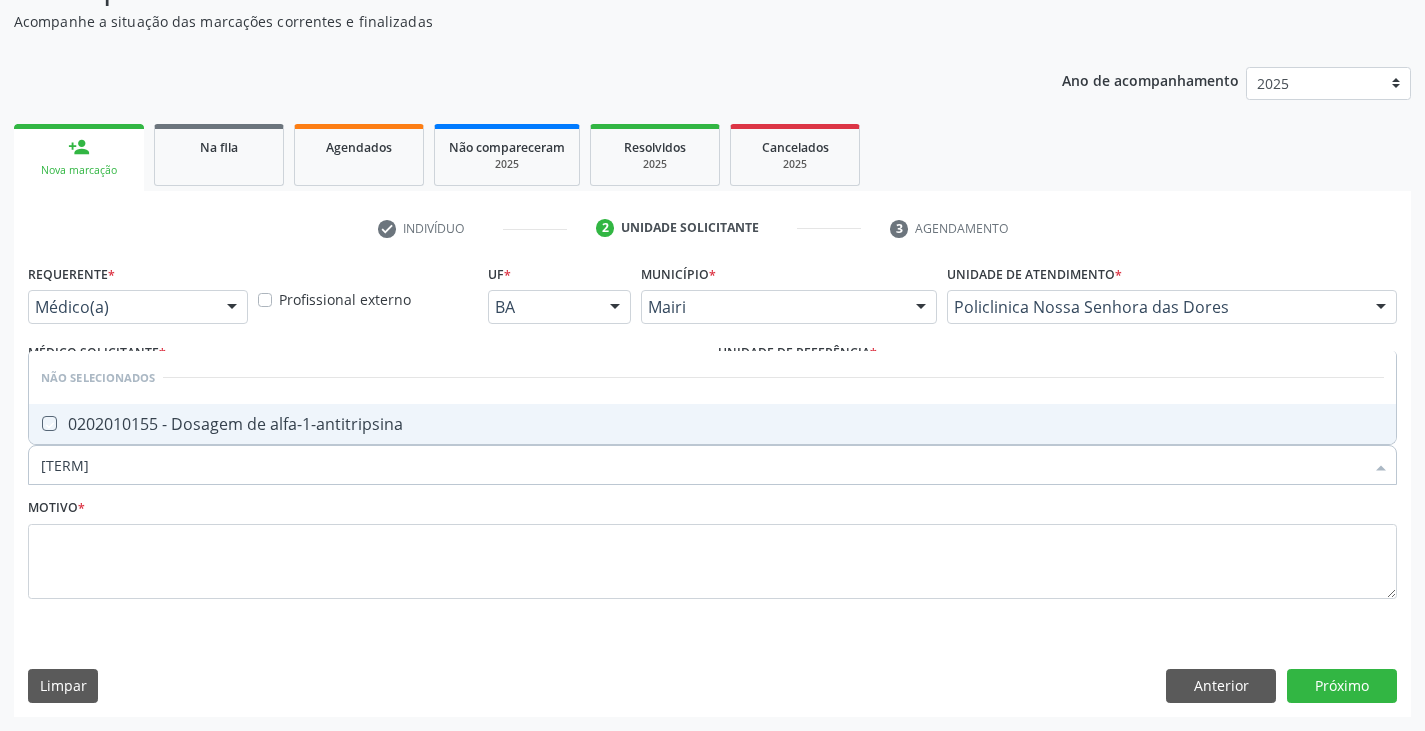 checkbox on "true" 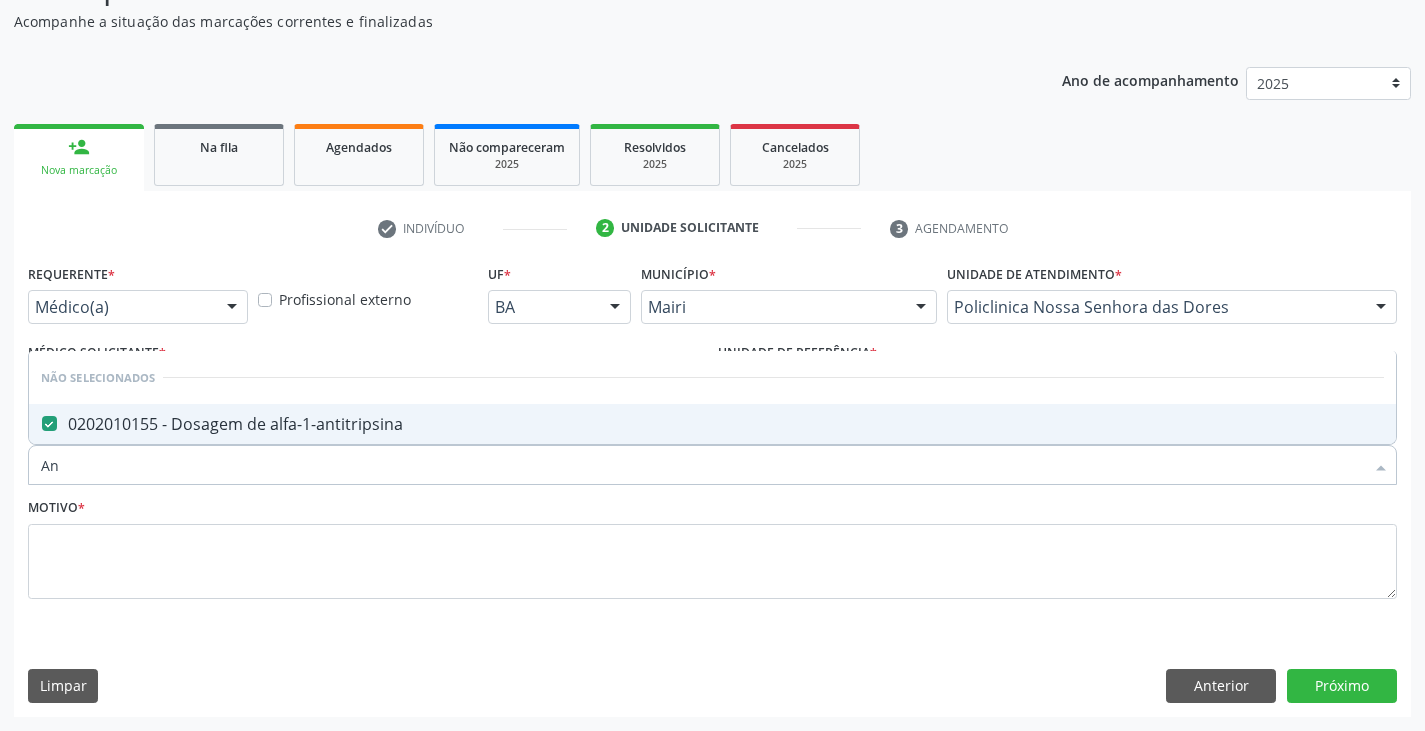 type on "A" 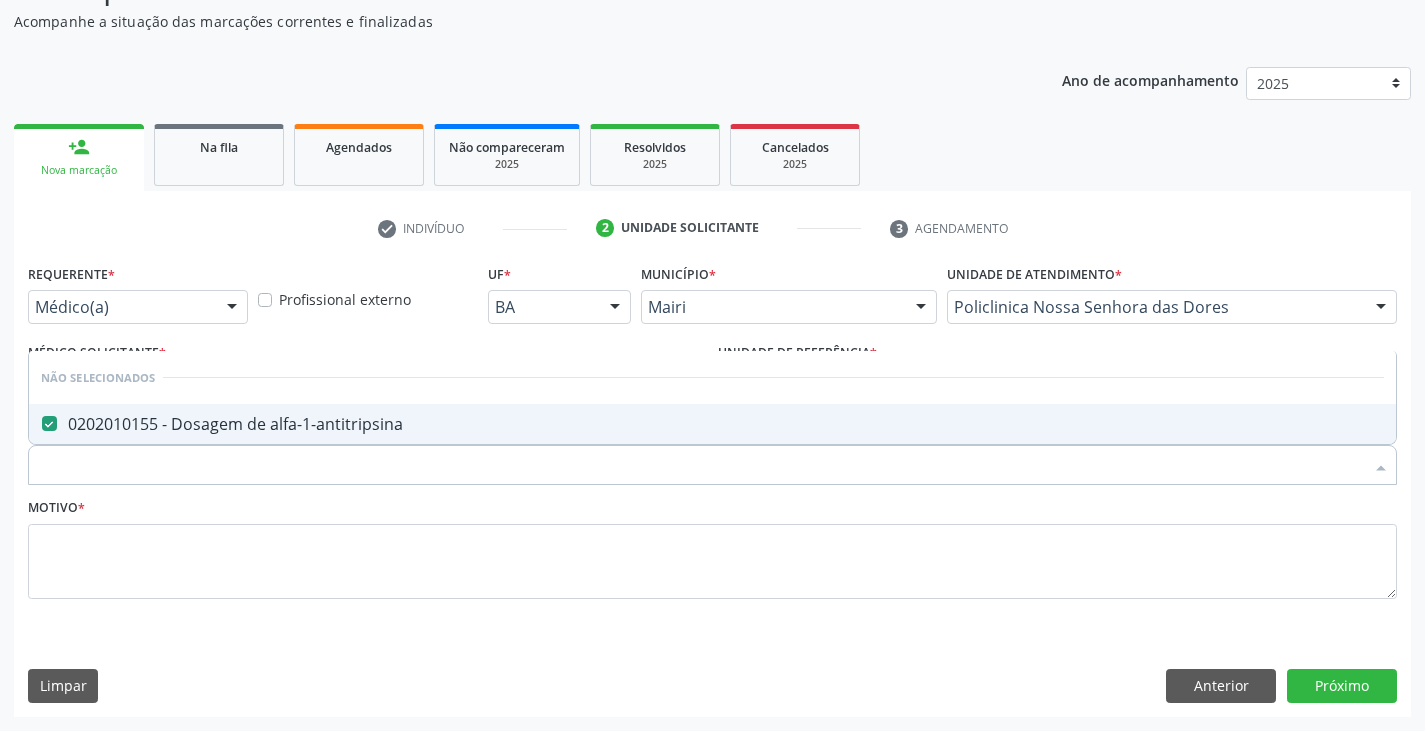 type 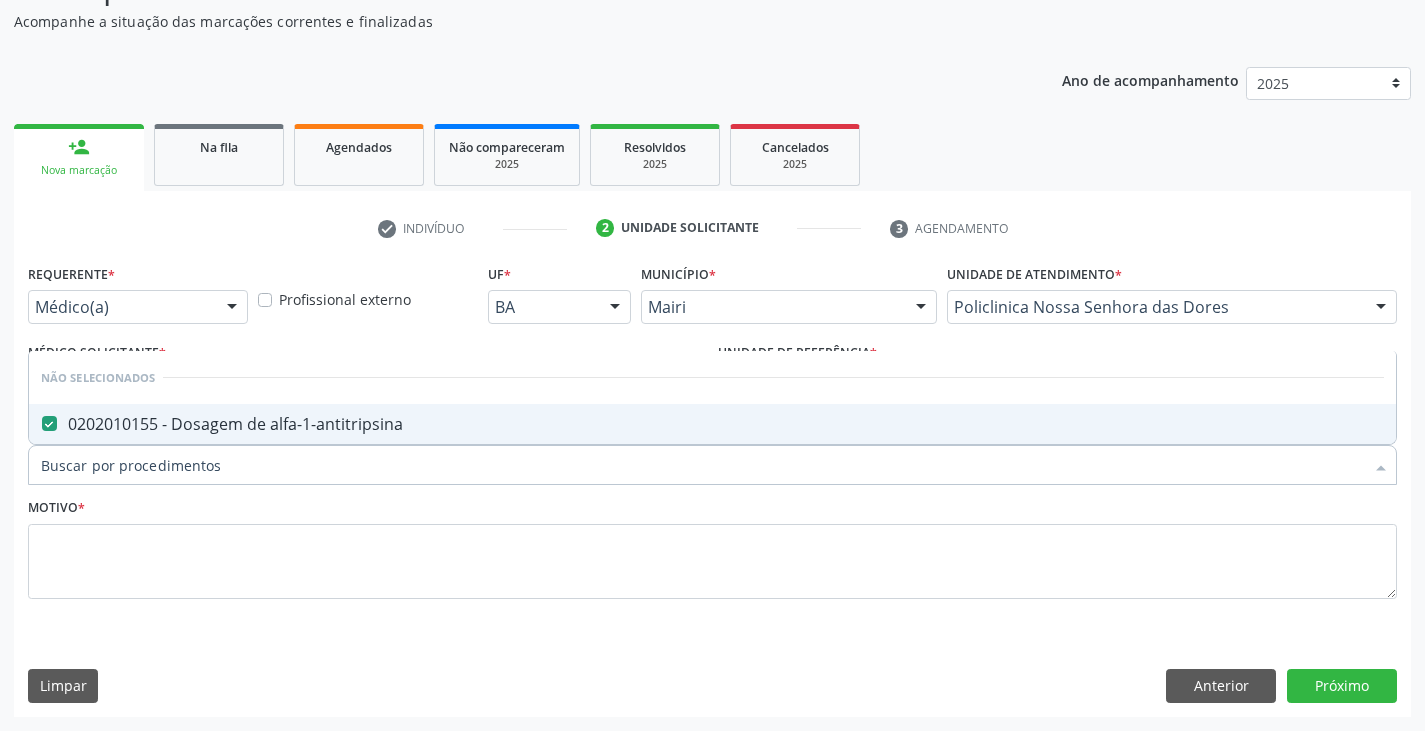 checkbox on "true" 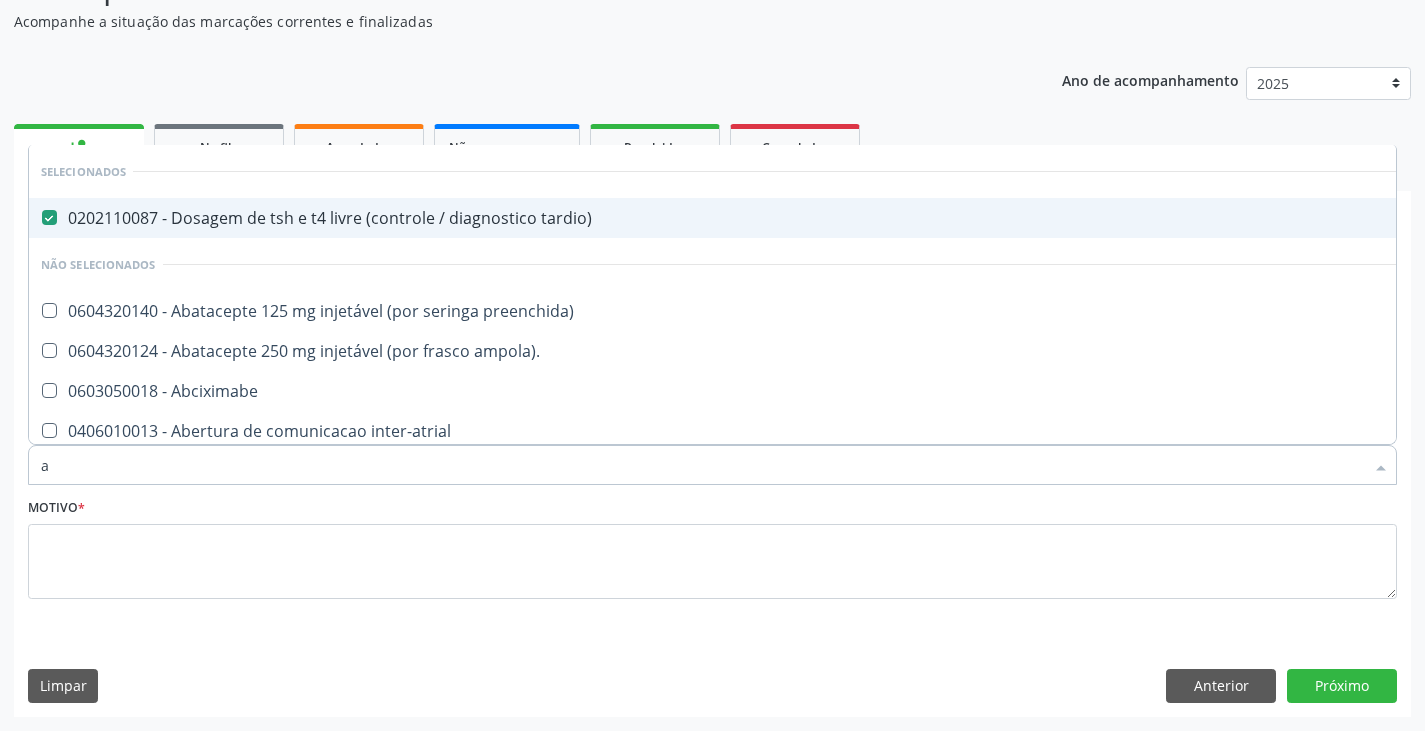 type on "an" 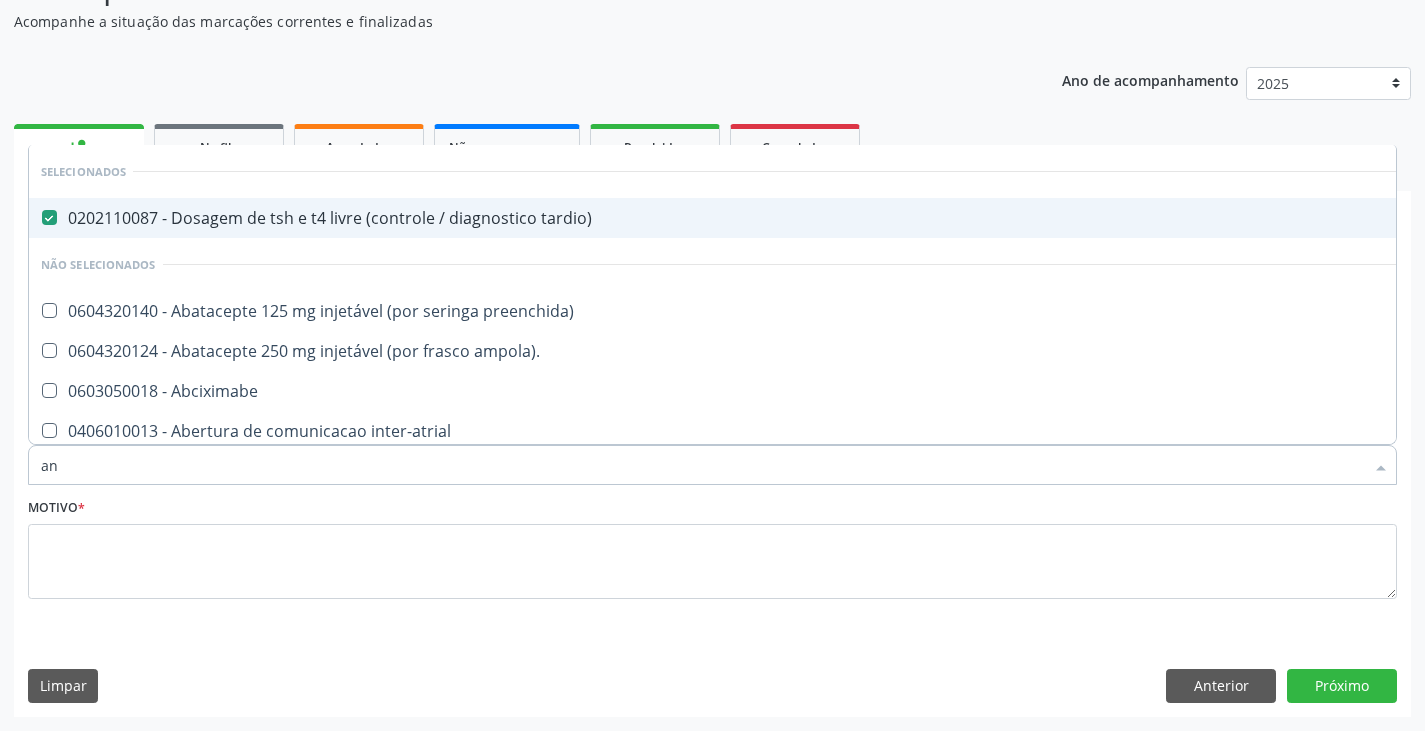checkbox on "false" 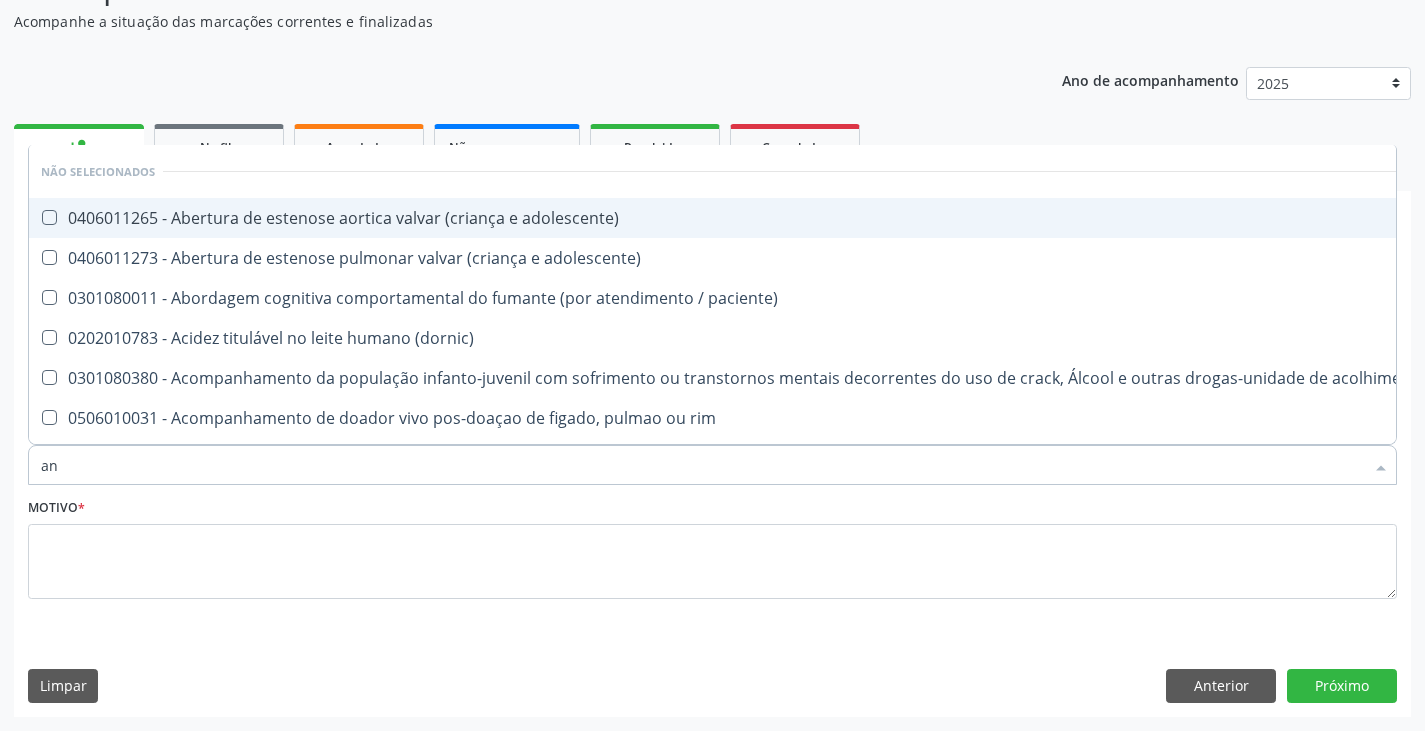 type on "ant" 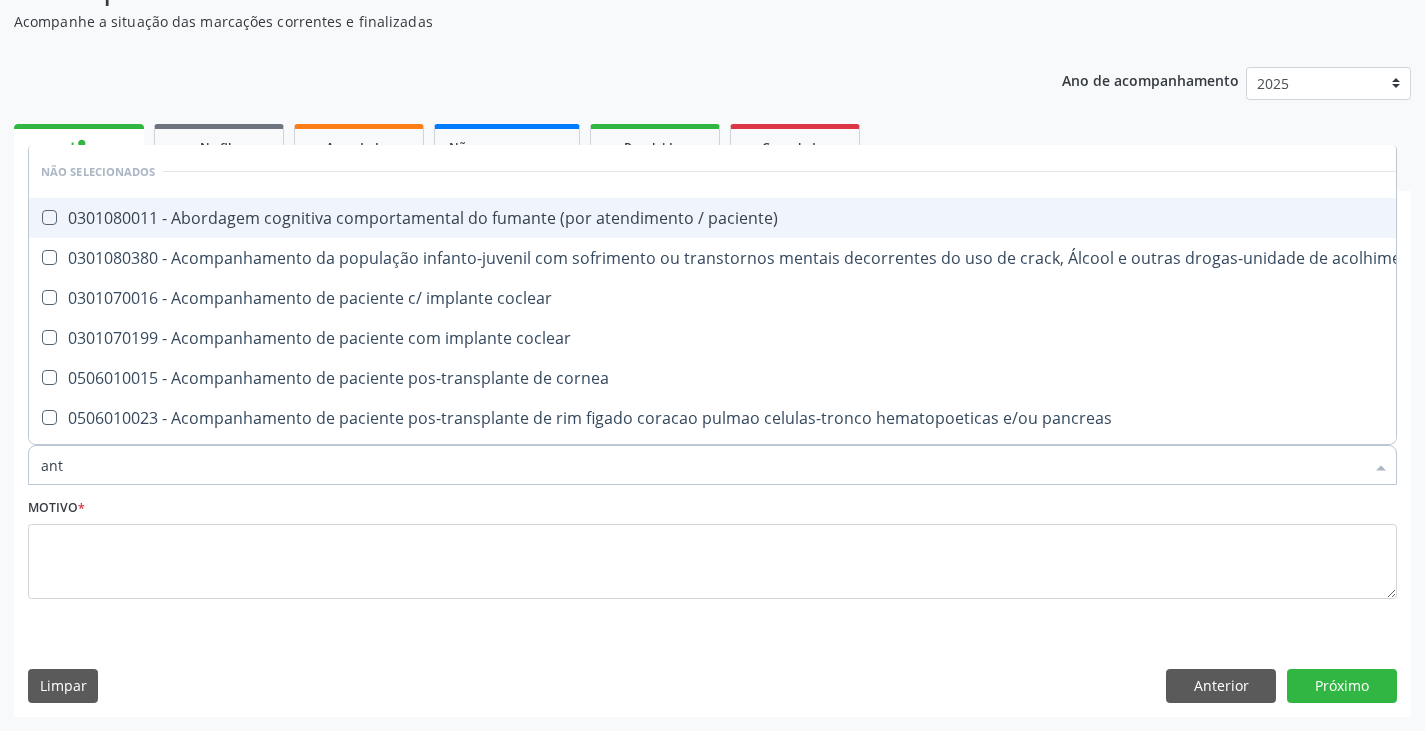 type on "anti" 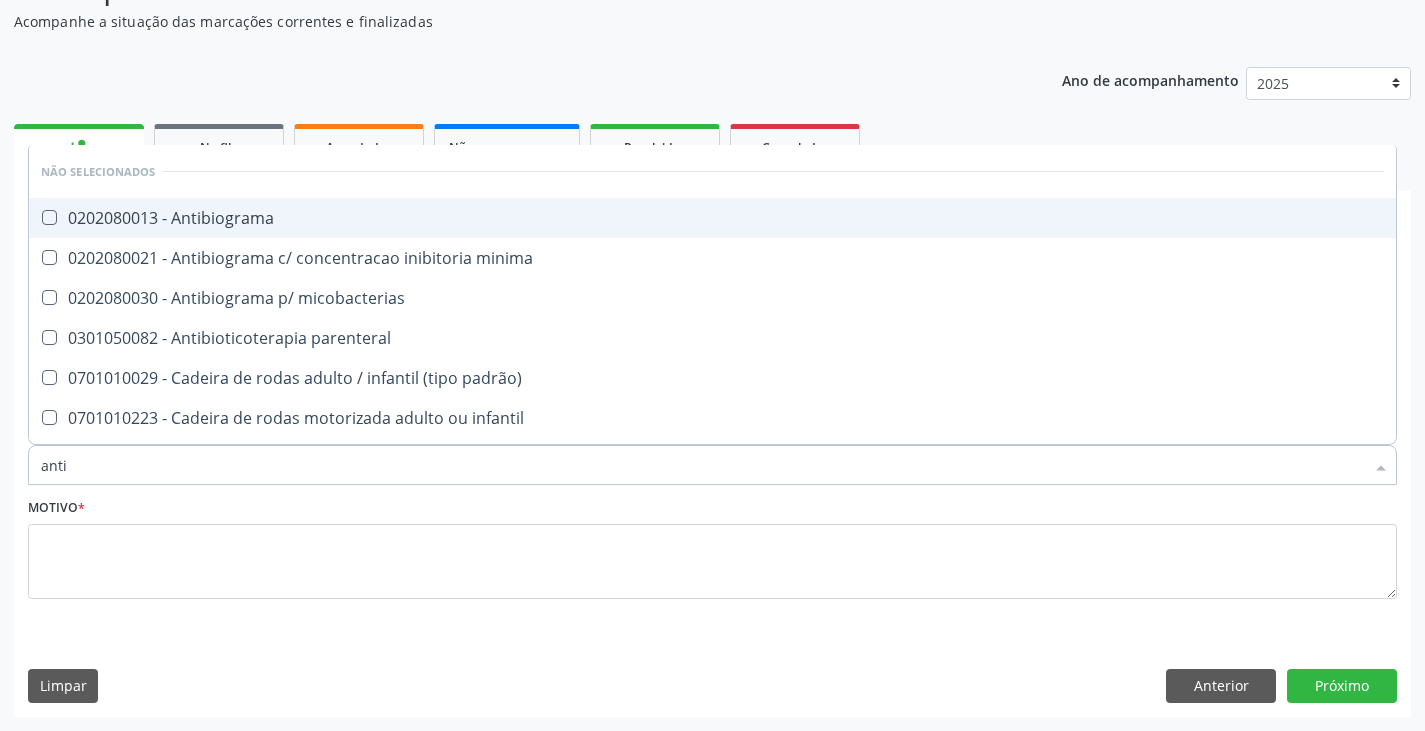 type on "ant" 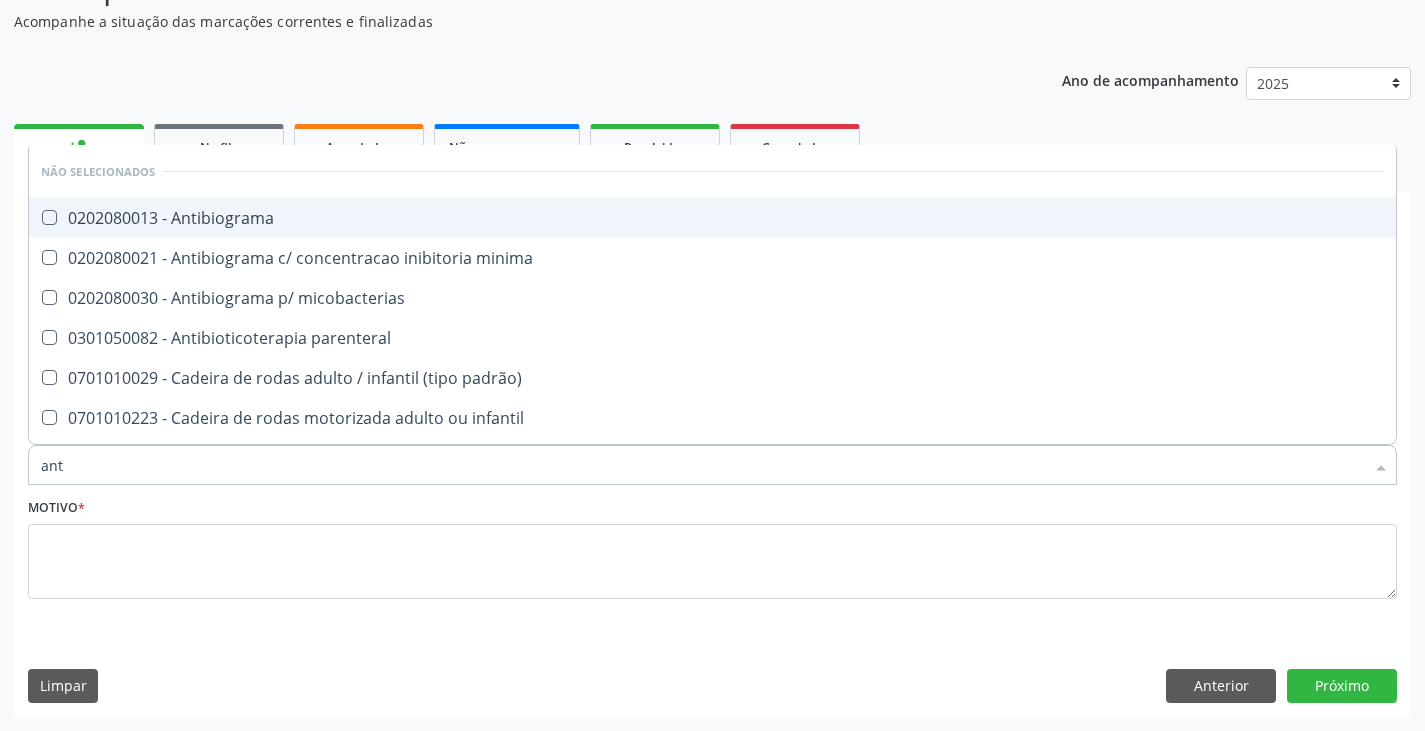 checkbox on "false" 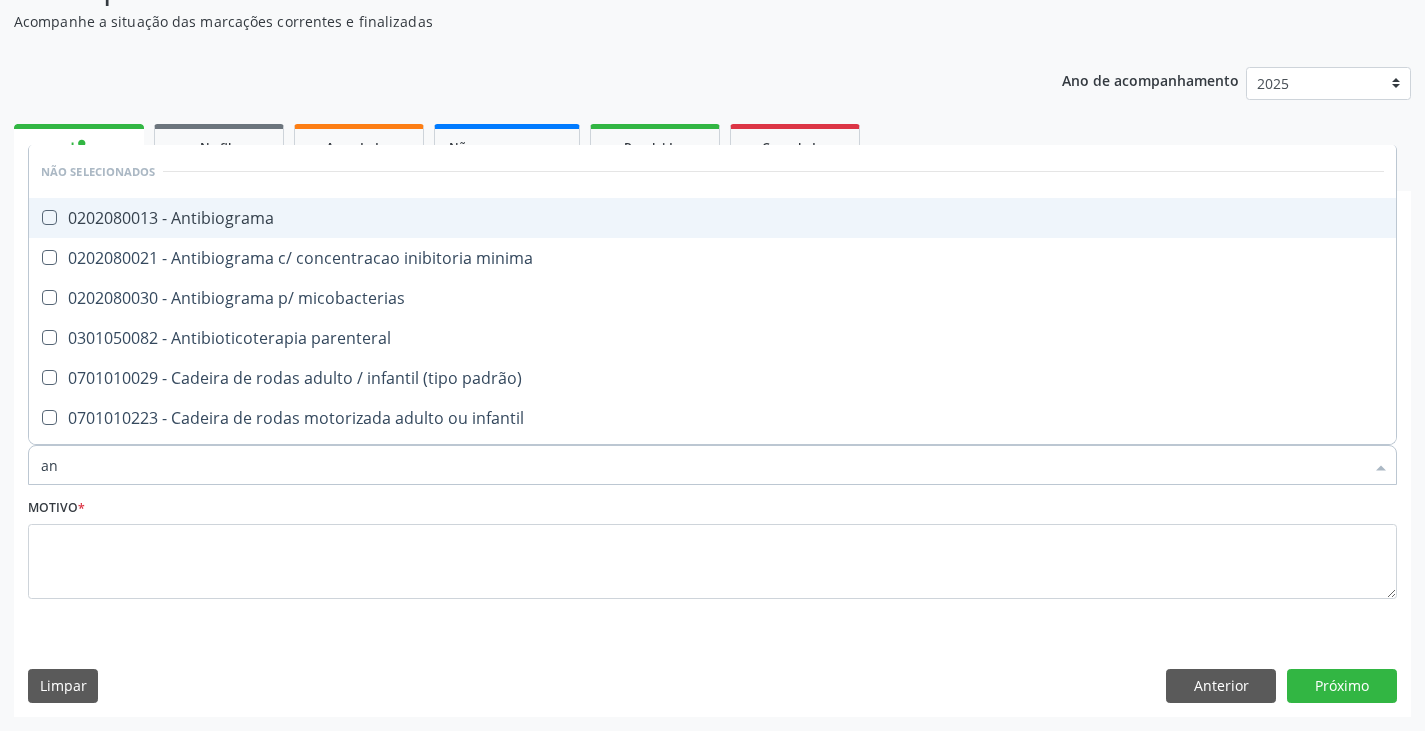 checkbox on "false" 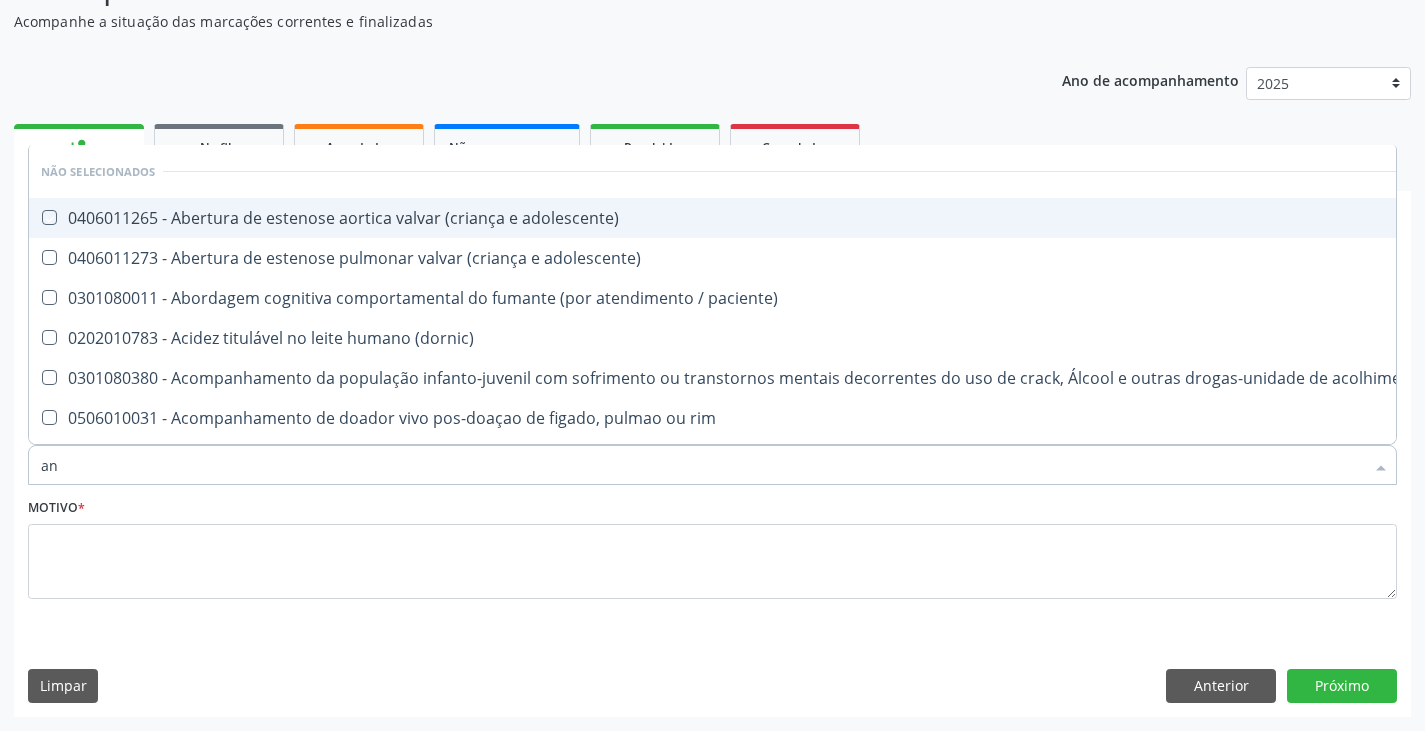 type on "a" 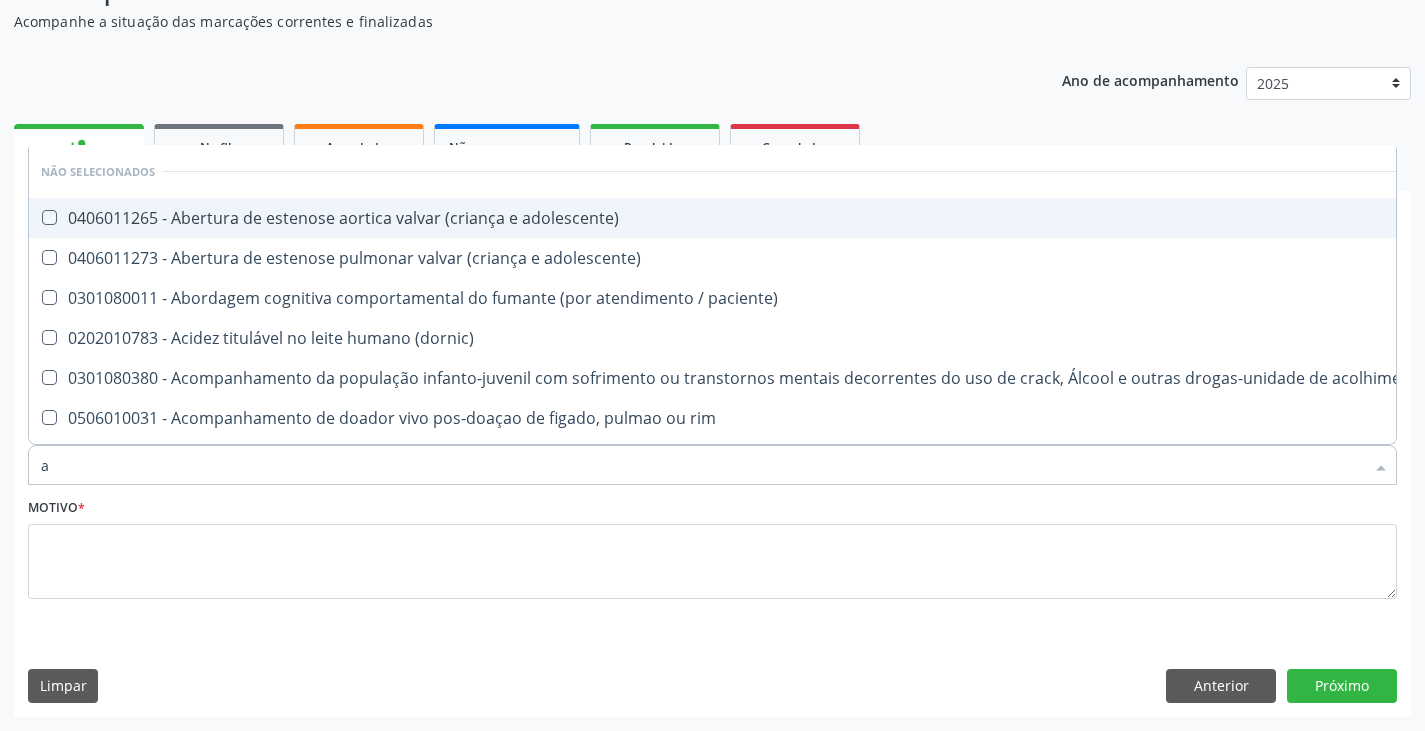 type 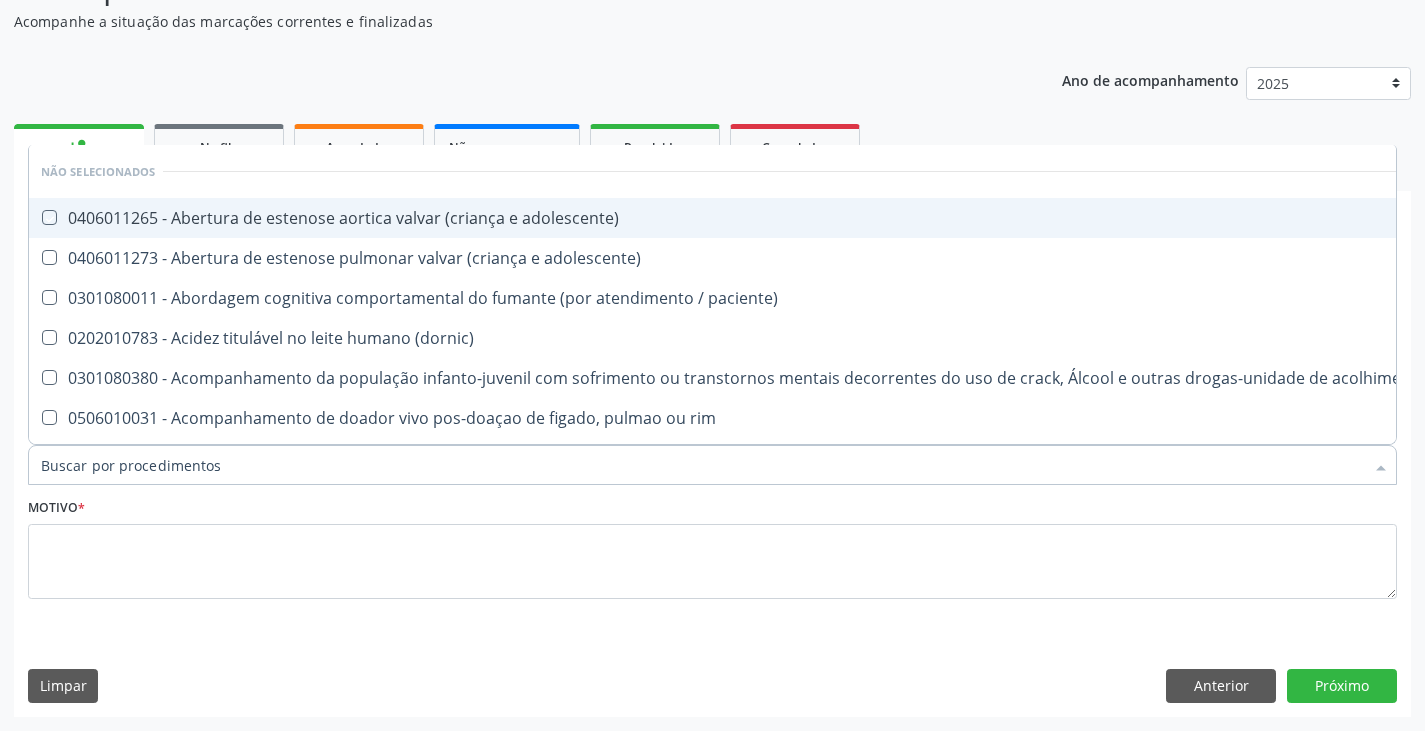 checkbox on "true" 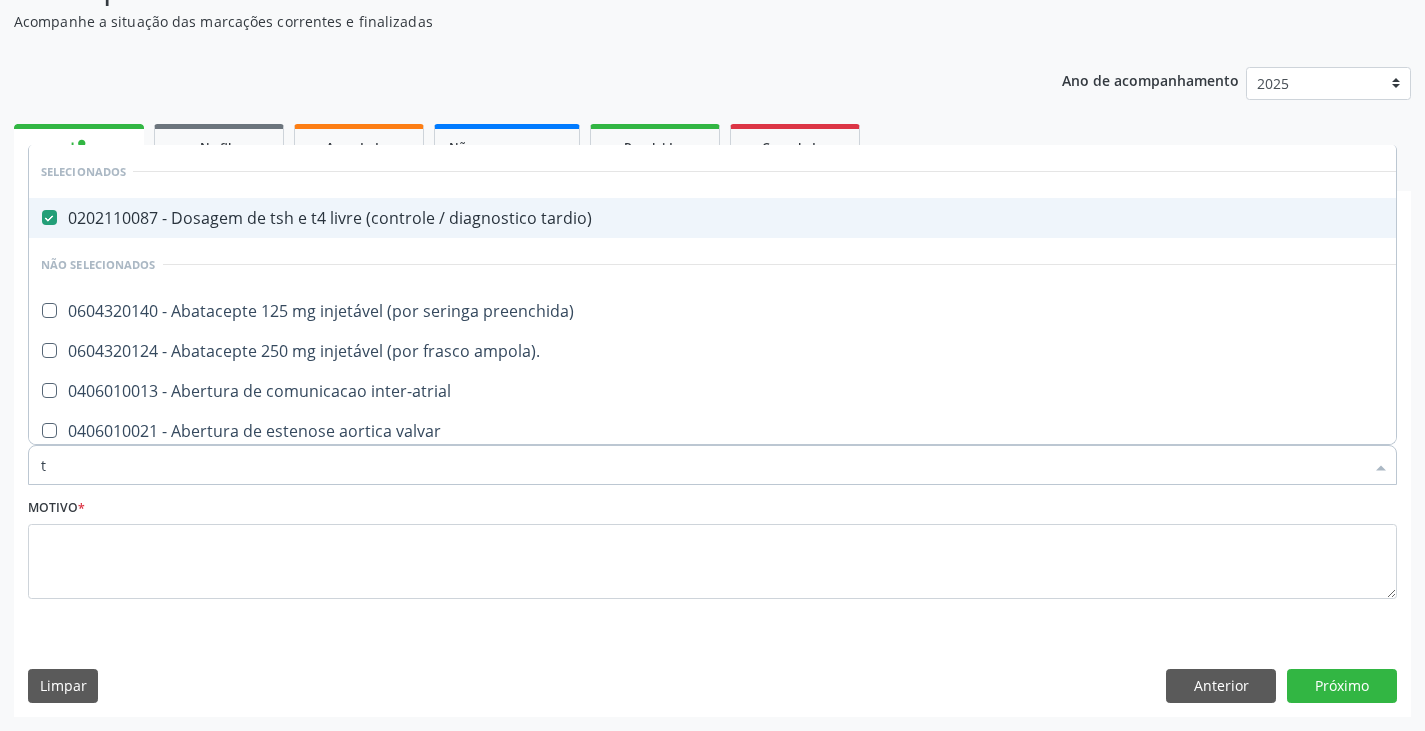 type on "t4" 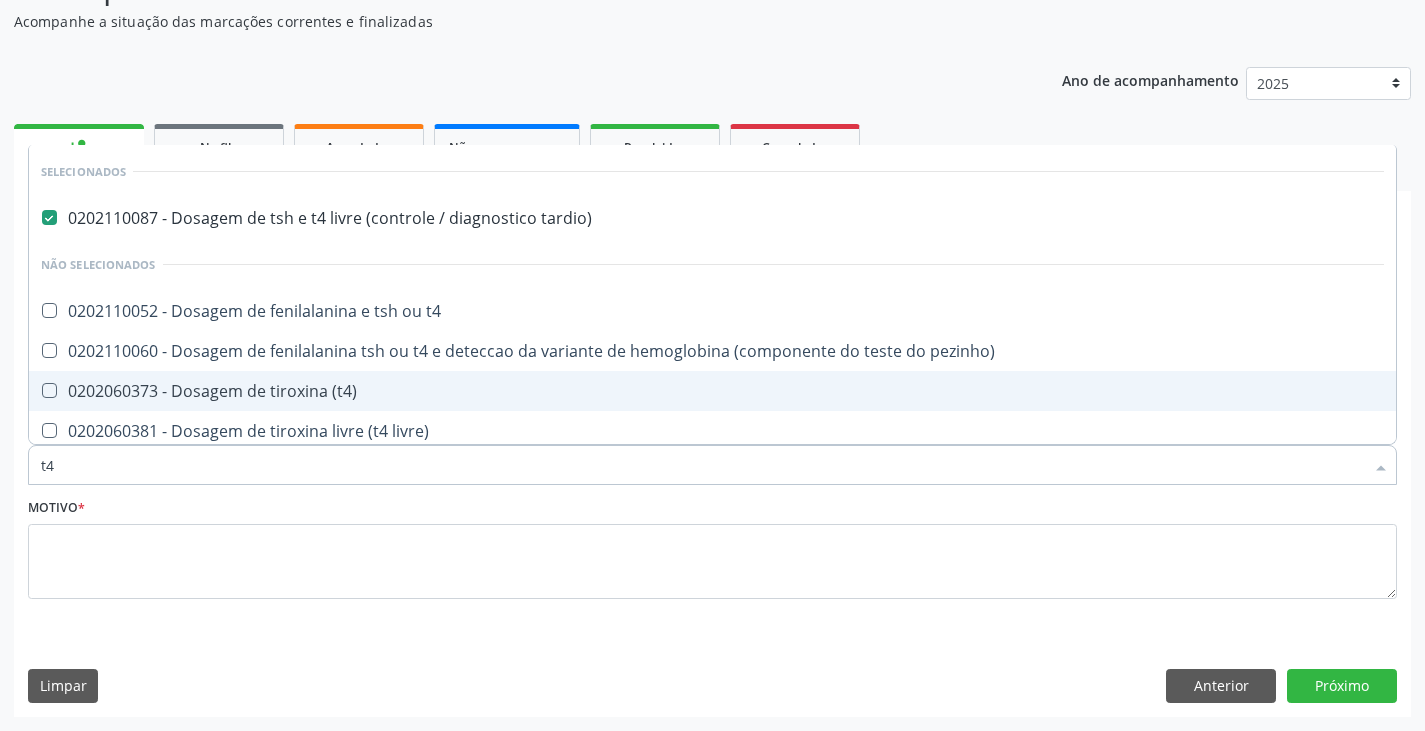 click on "0202060373 - Dosagem de tiroxina (t4)" at bounding box center (712, 391) 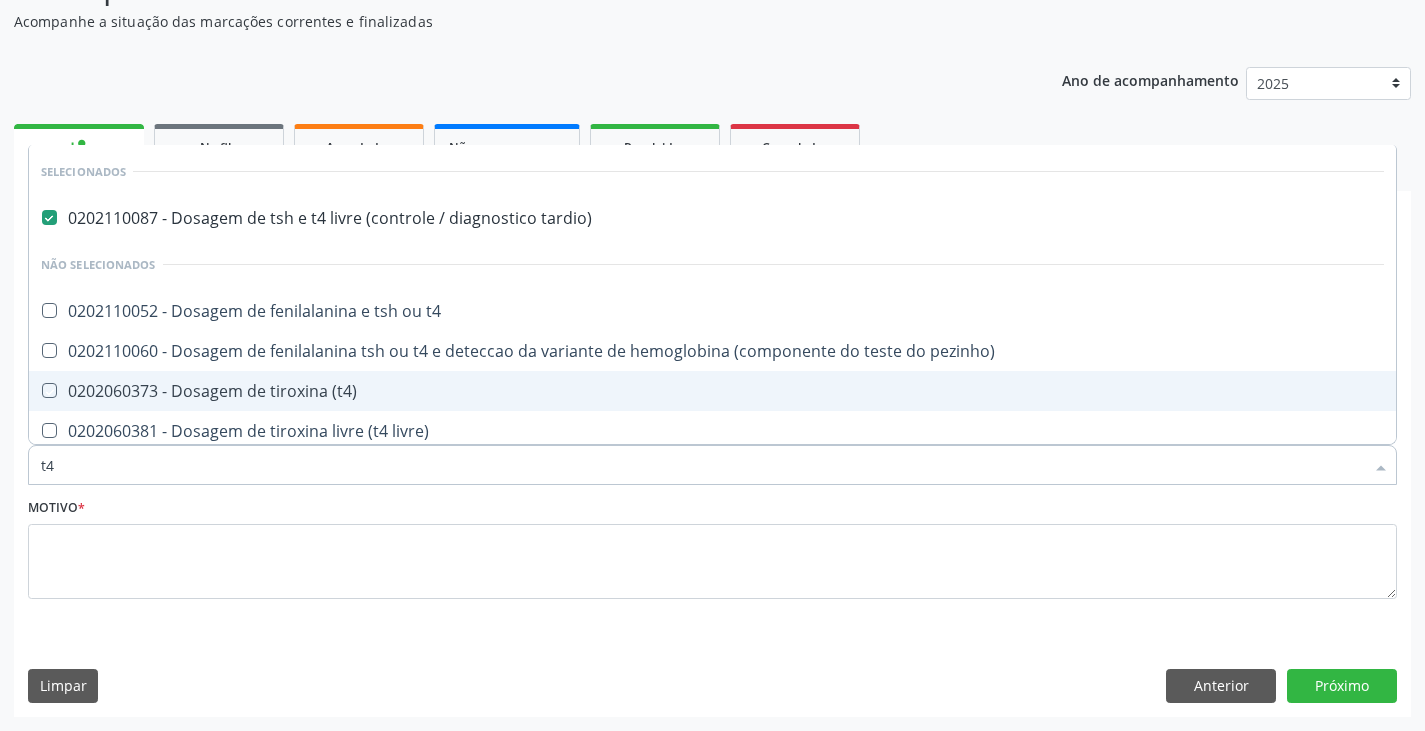 checkbox on "true" 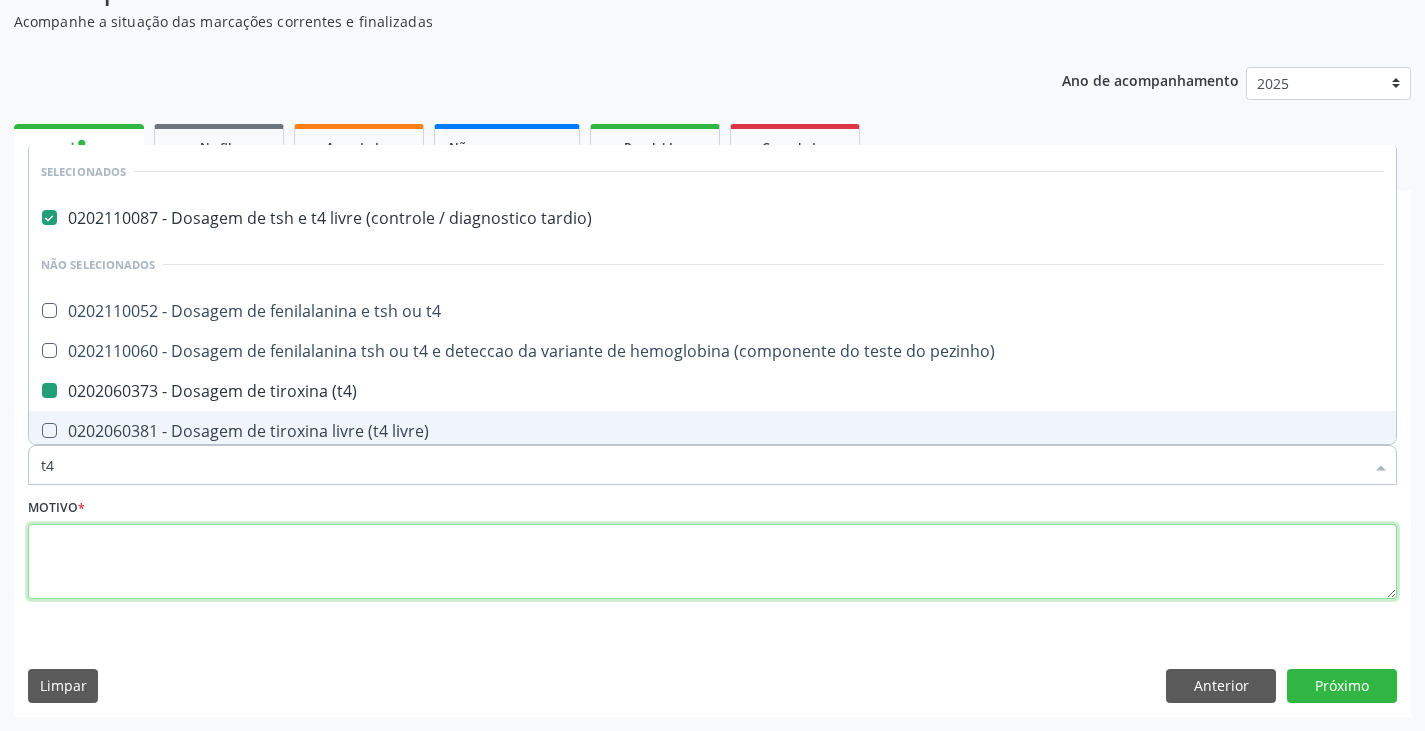 click at bounding box center [712, 562] 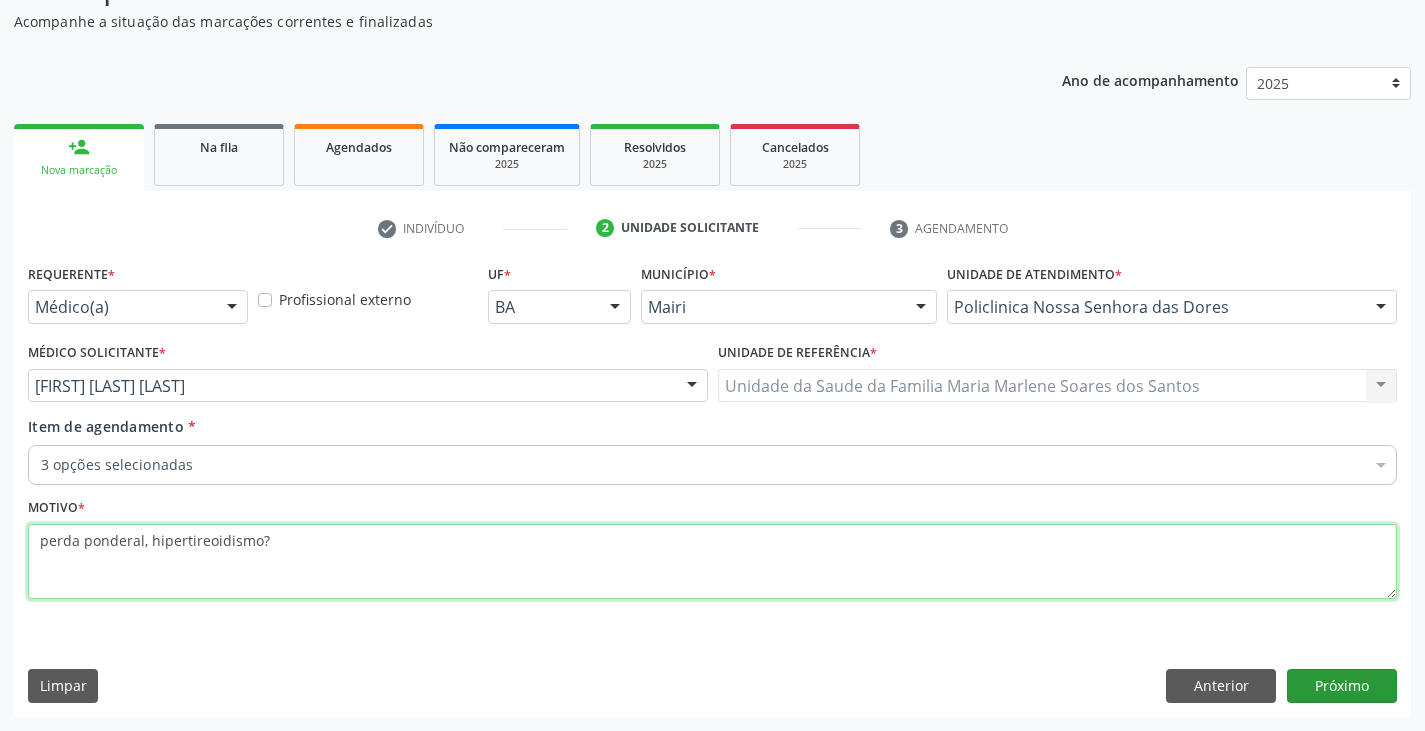 type on "perda ponderal, hipertireoidismo?" 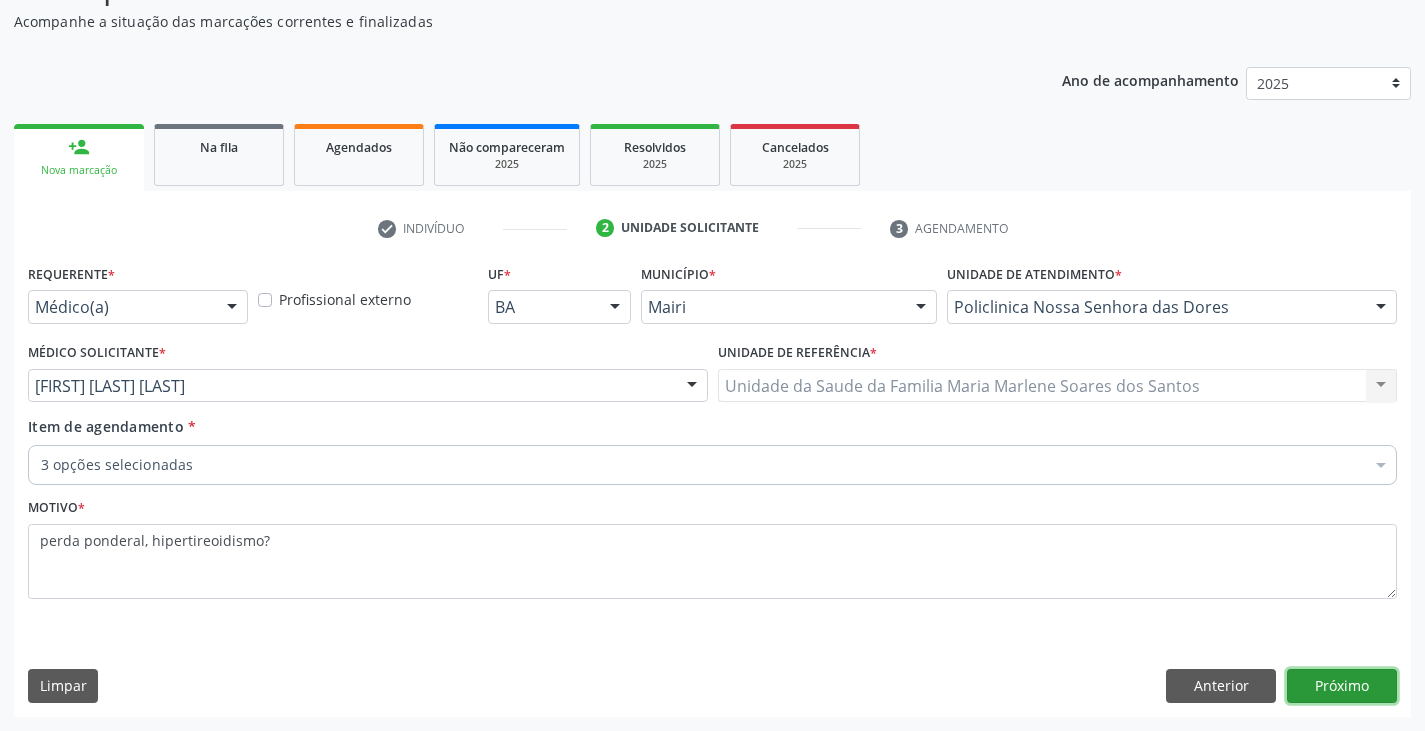 click on "Próximo" at bounding box center (1342, 686) 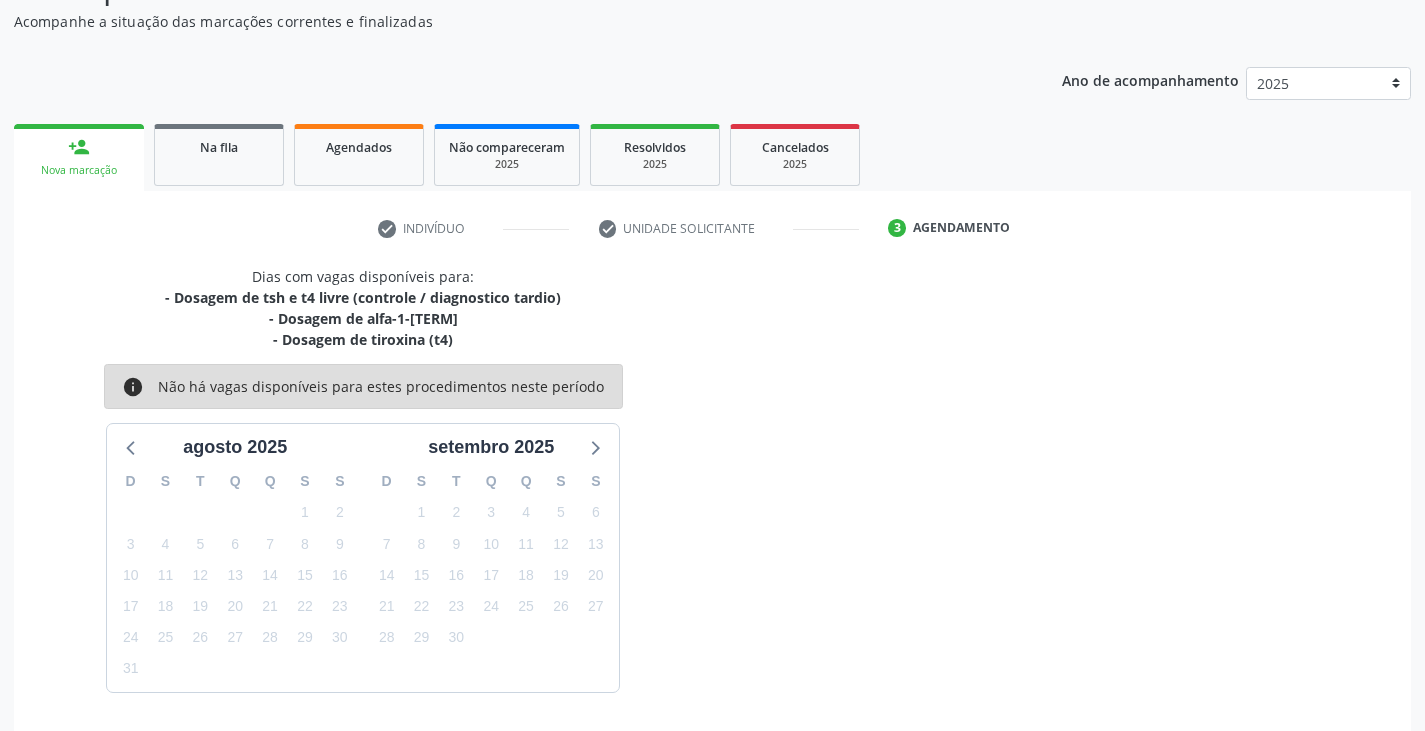scroll, scrollTop: 240, scrollLeft: 0, axis: vertical 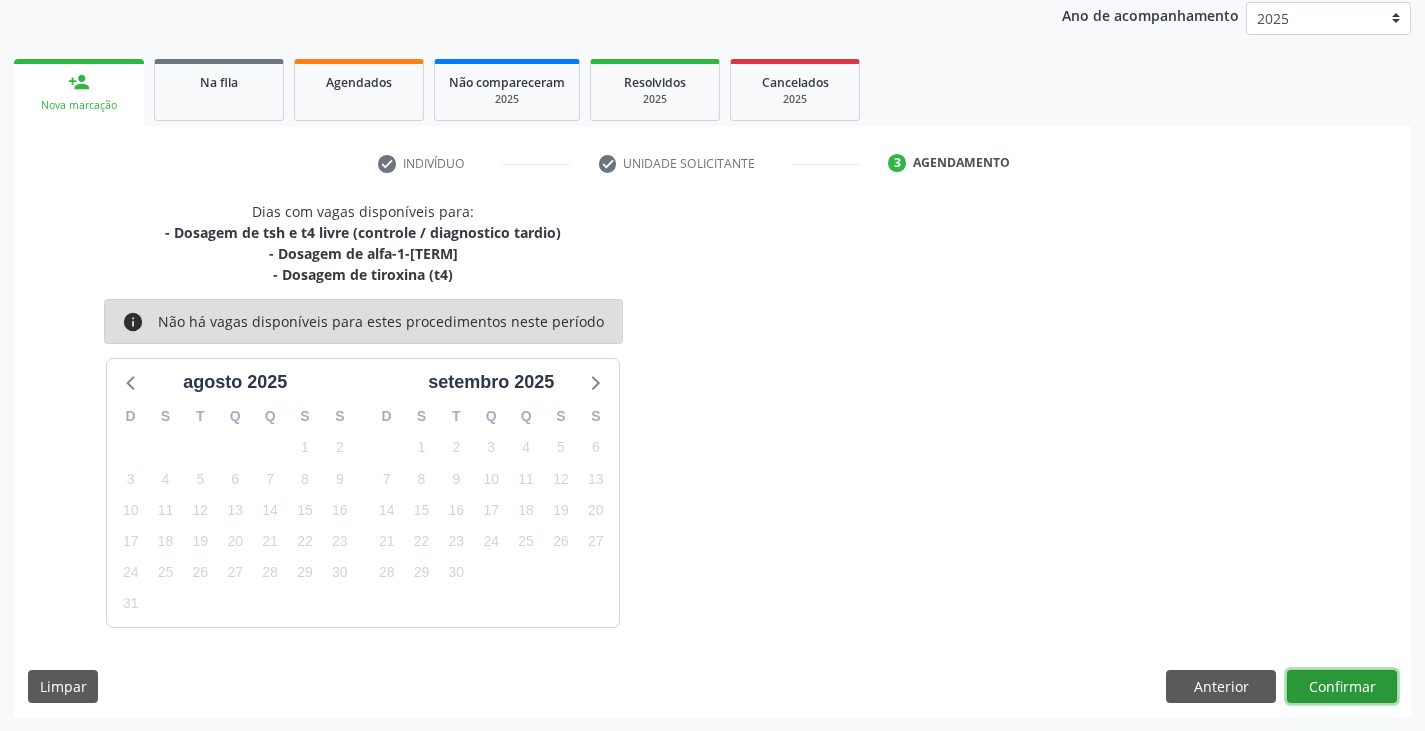 click on "Confirmar" at bounding box center [1342, 687] 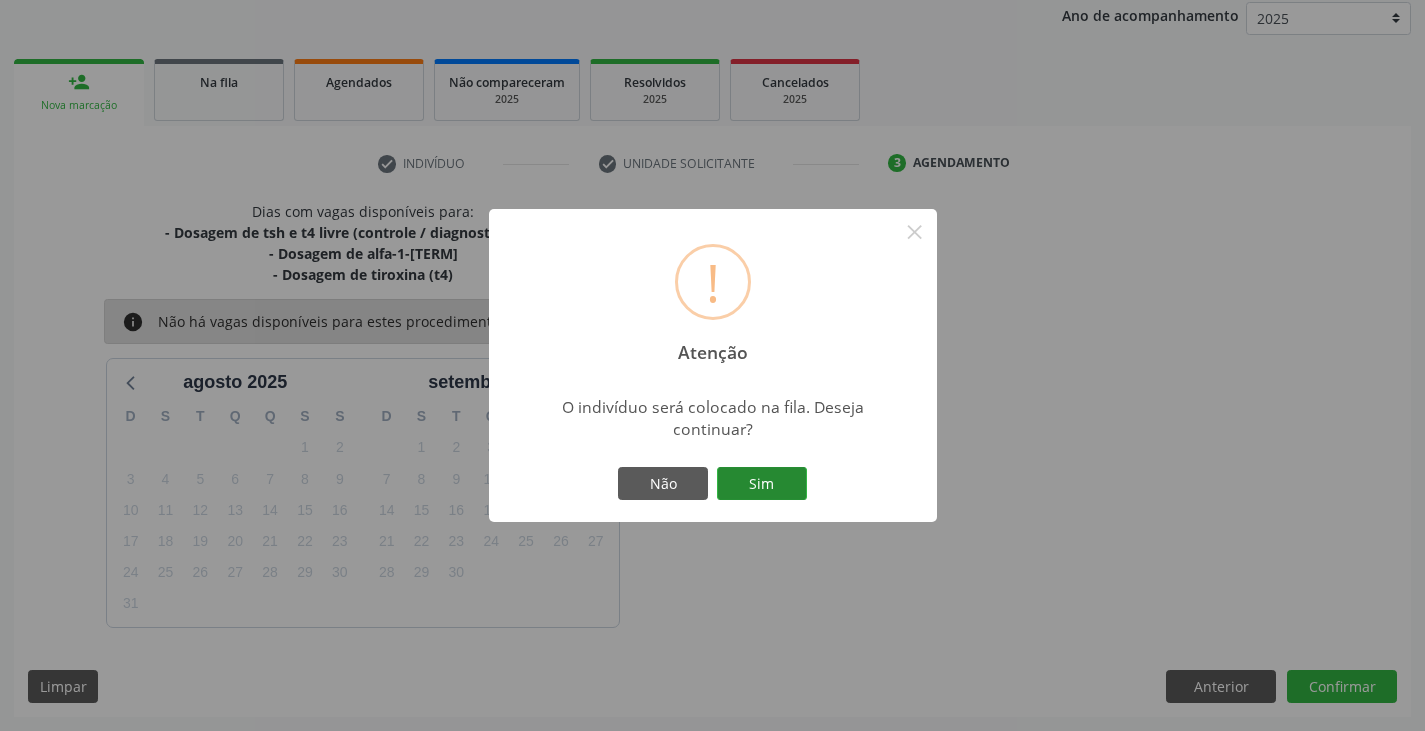click on "Sim" at bounding box center [762, 484] 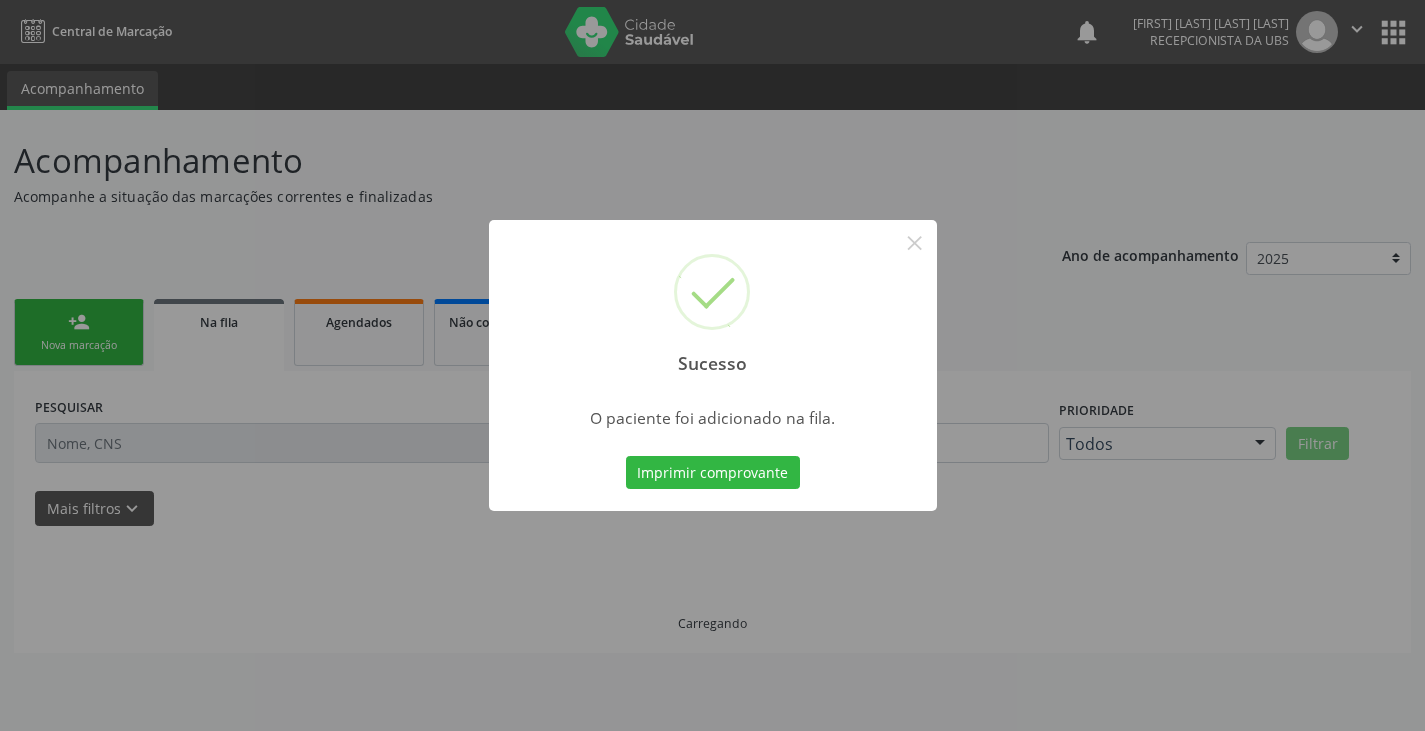 scroll, scrollTop: 0, scrollLeft: 0, axis: both 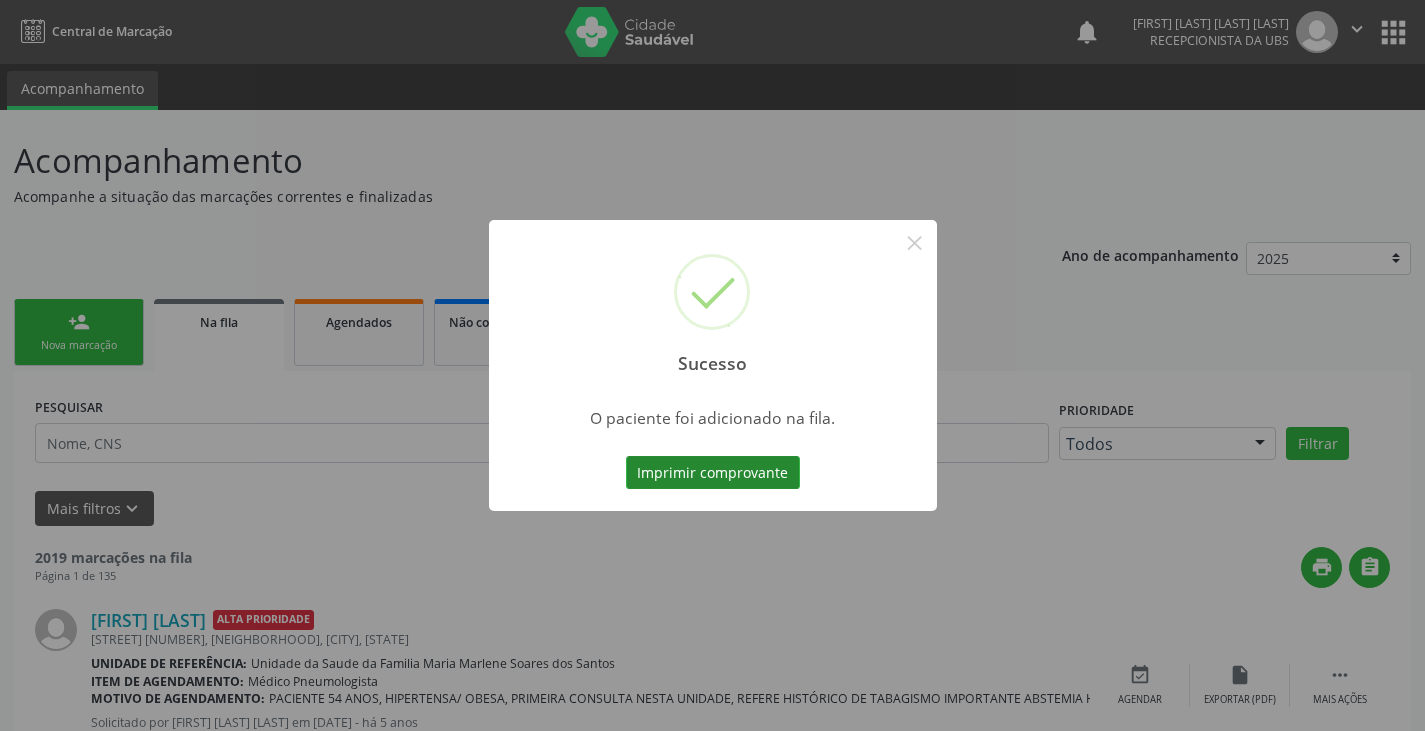 click on "Imprimir comprovante" at bounding box center (713, 473) 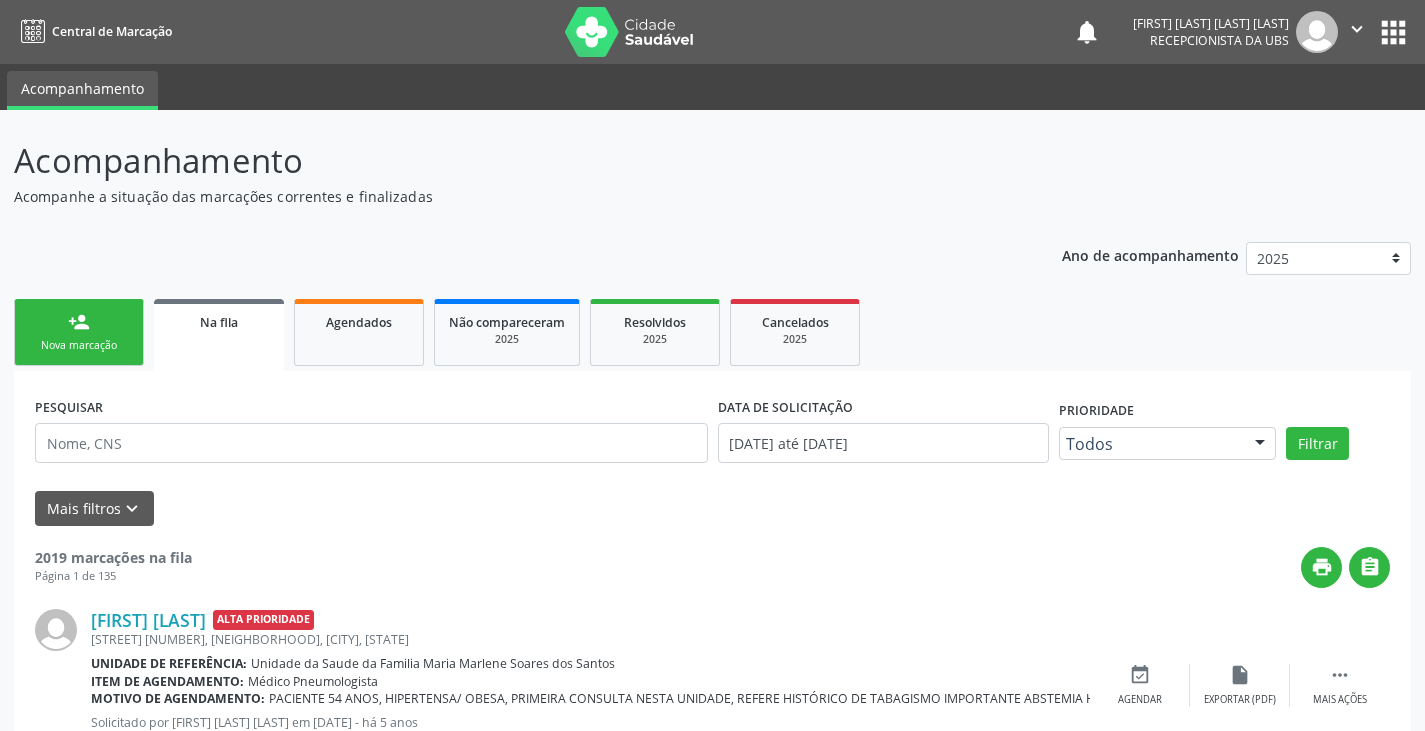 click on "Nova marcação" at bounding box center (79, 345) 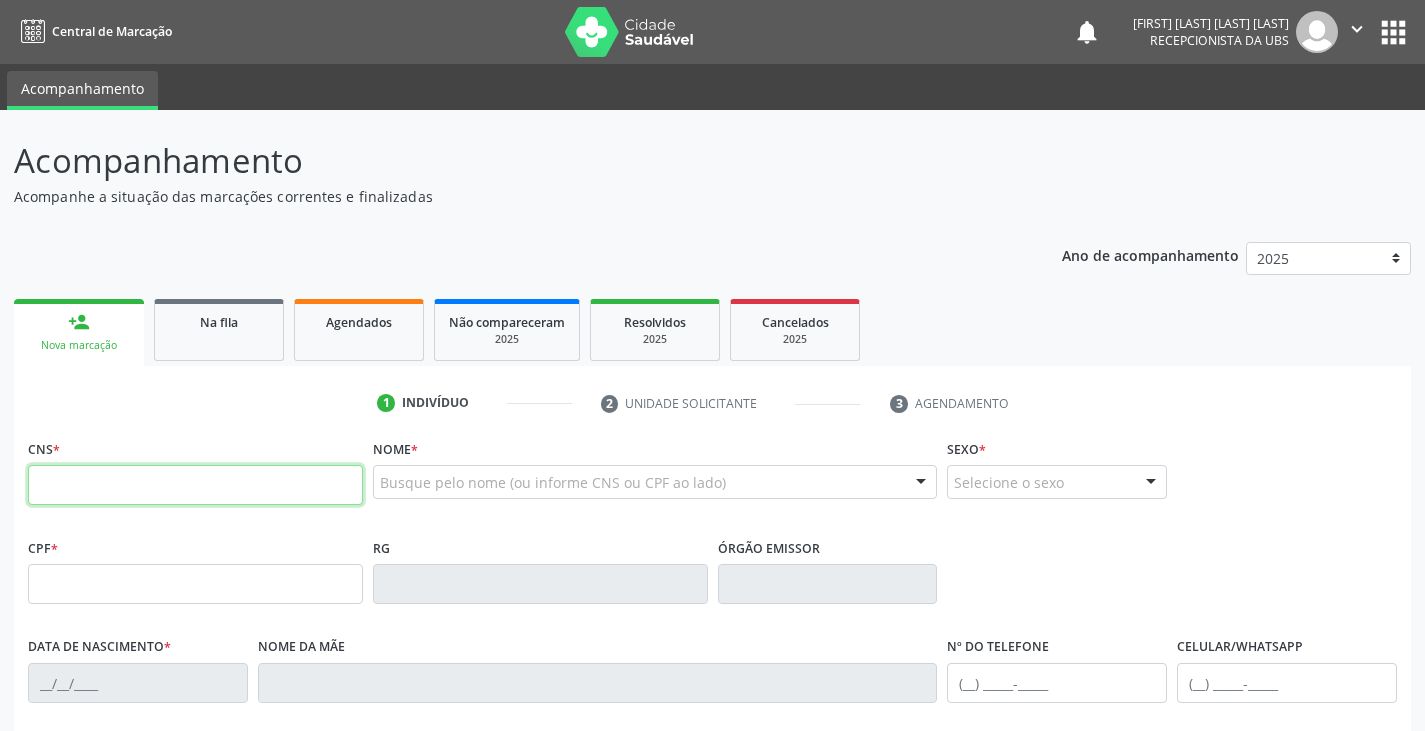 click at bounding box center (195, 485) 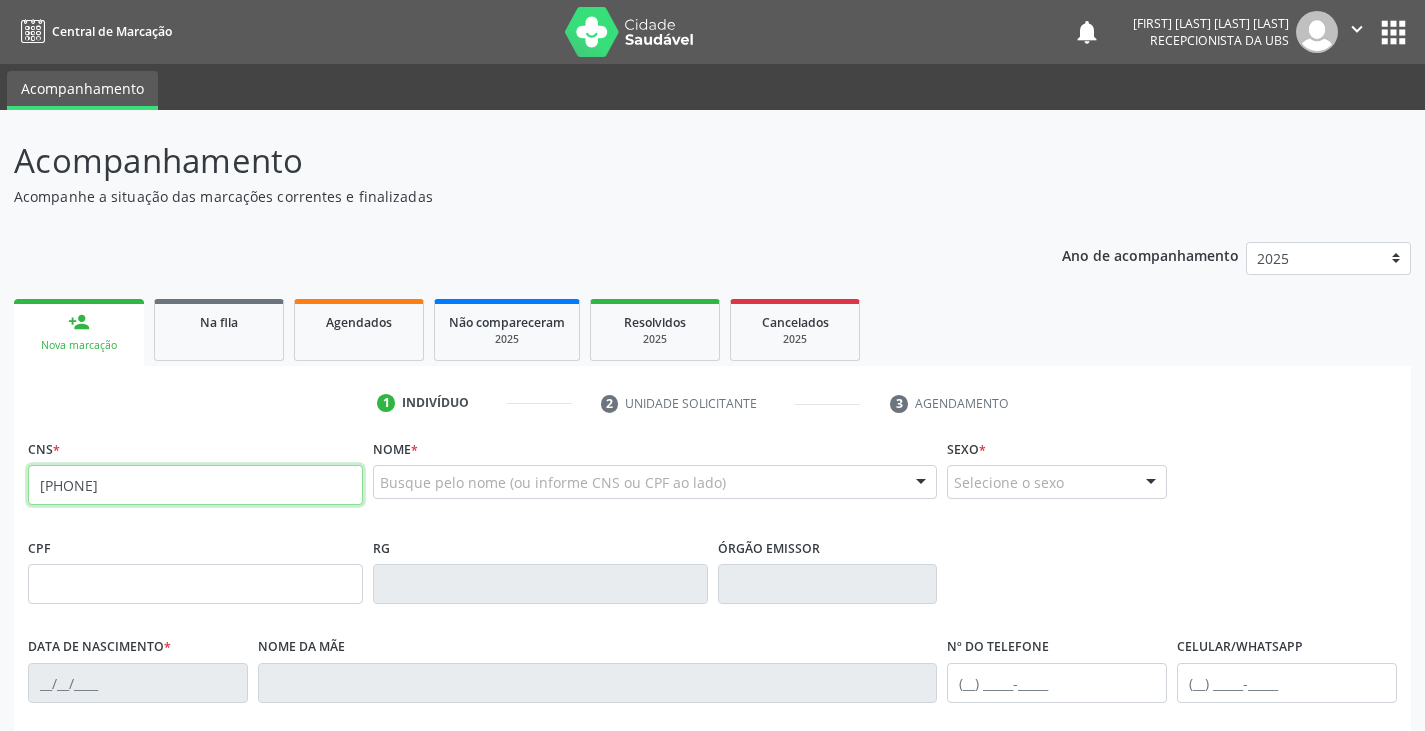 type on "[PHONE]" 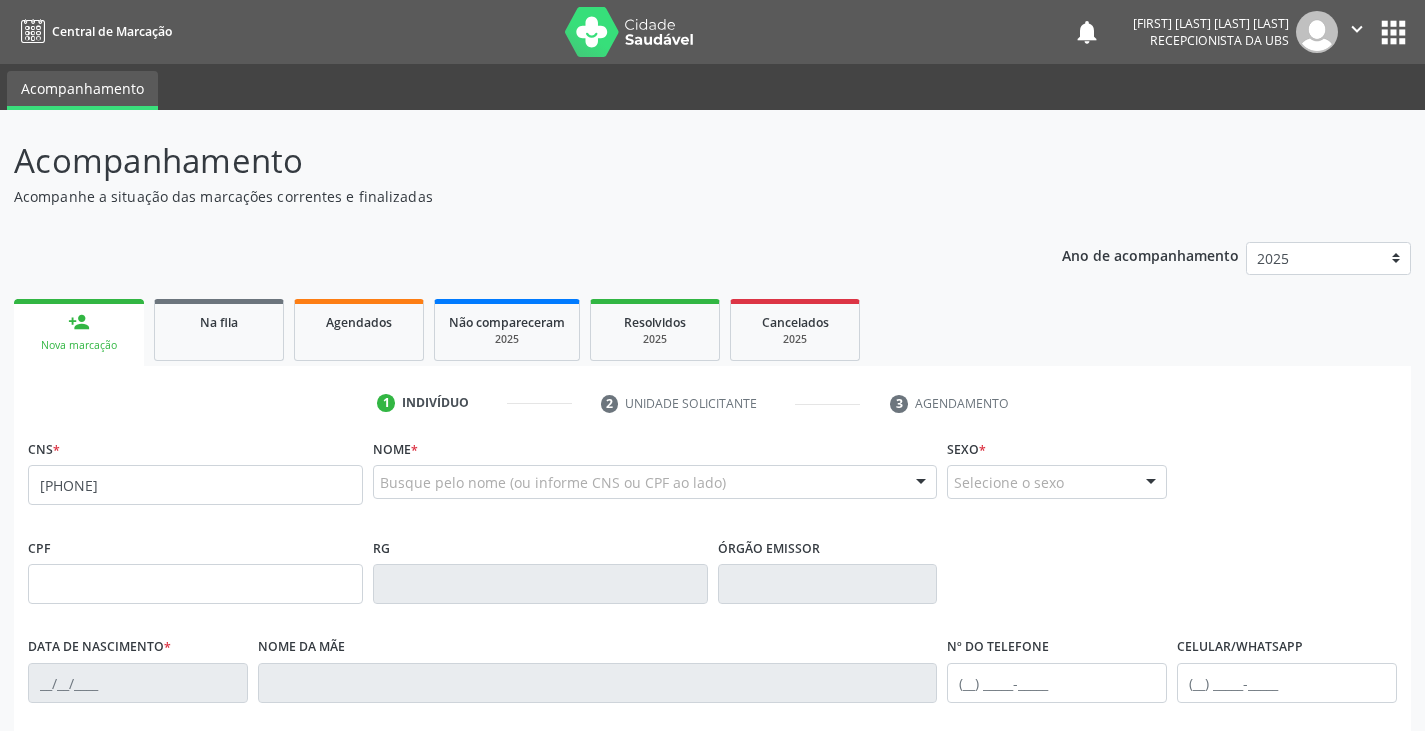 scroll, scrollTop: 353, scrollLeft: 0, axis: vertical 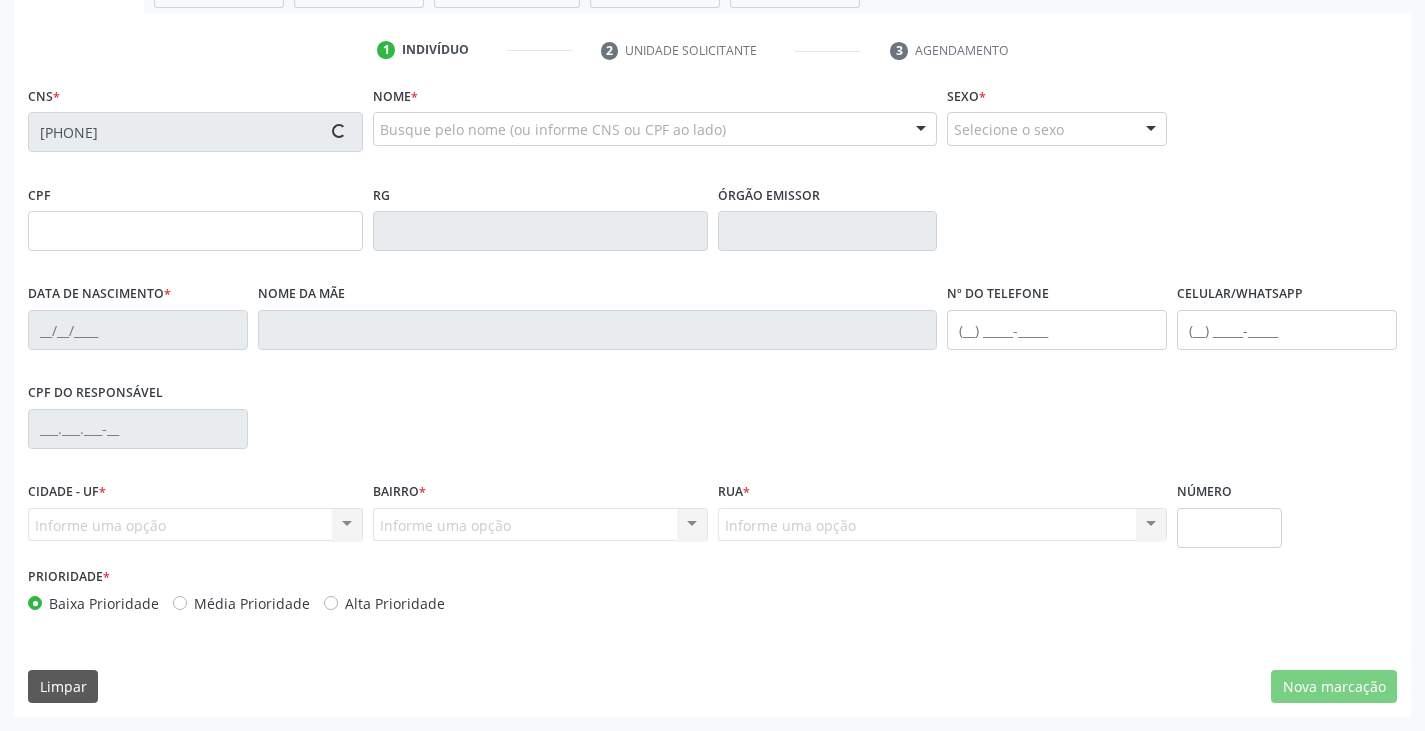 type on "[SSN]" 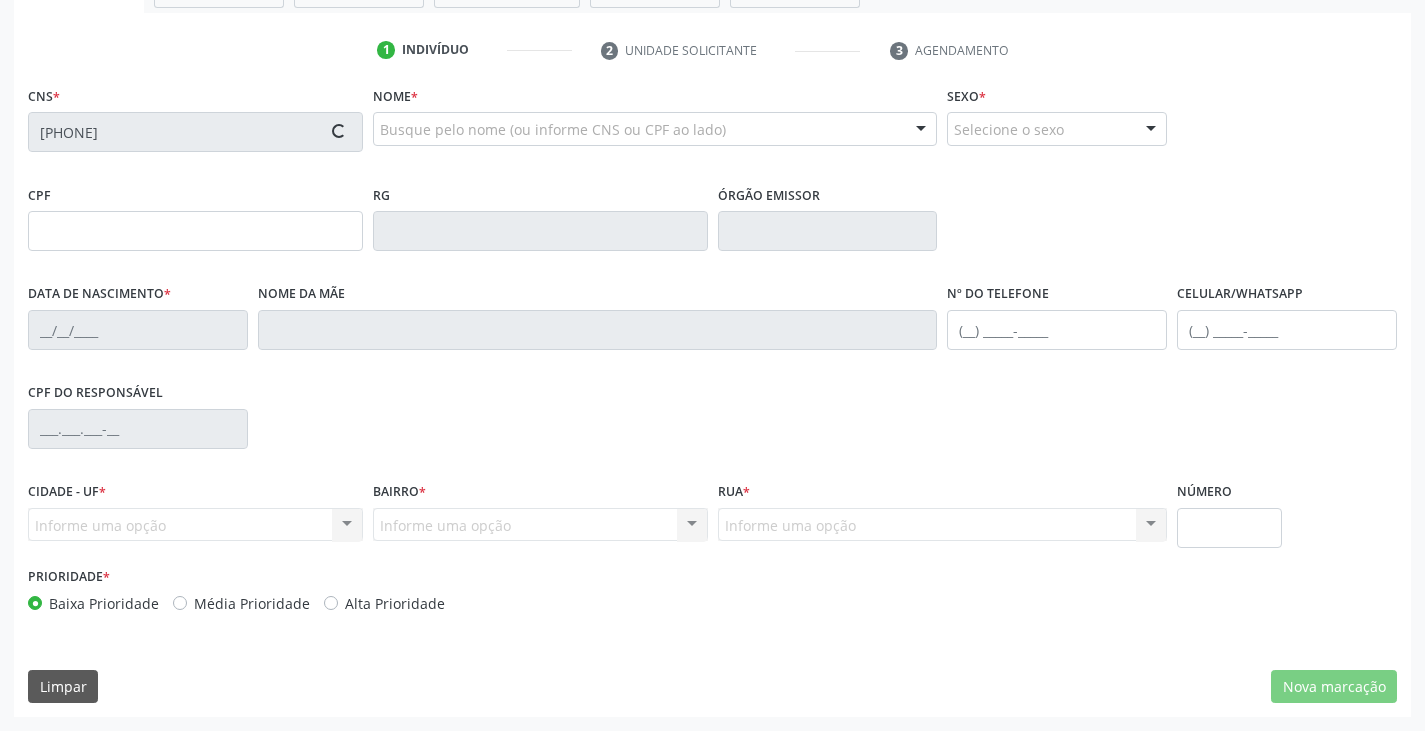 type on "[FIRST] de [LAST] [LAST]" 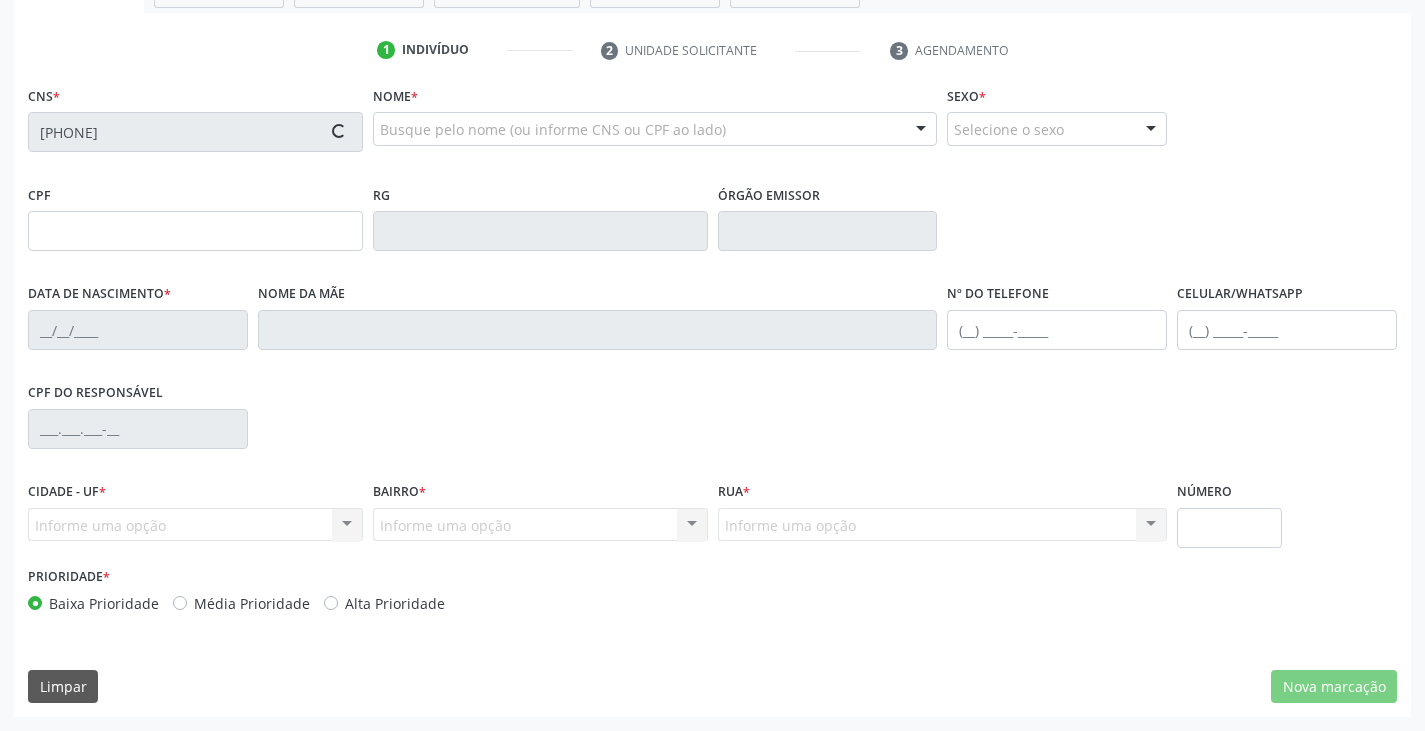 type on "([PHONE])" 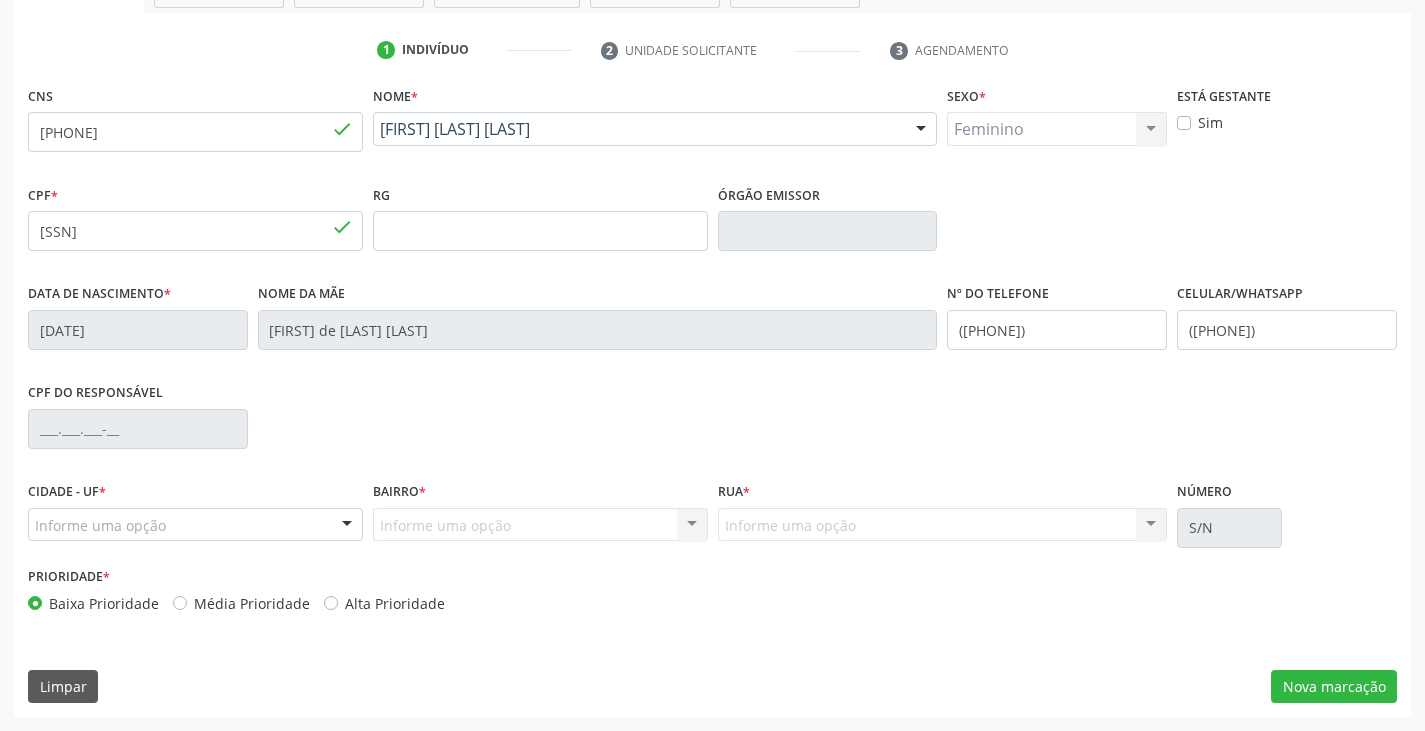 click on "Alta Prioridade" at bounding box center (395, 603) 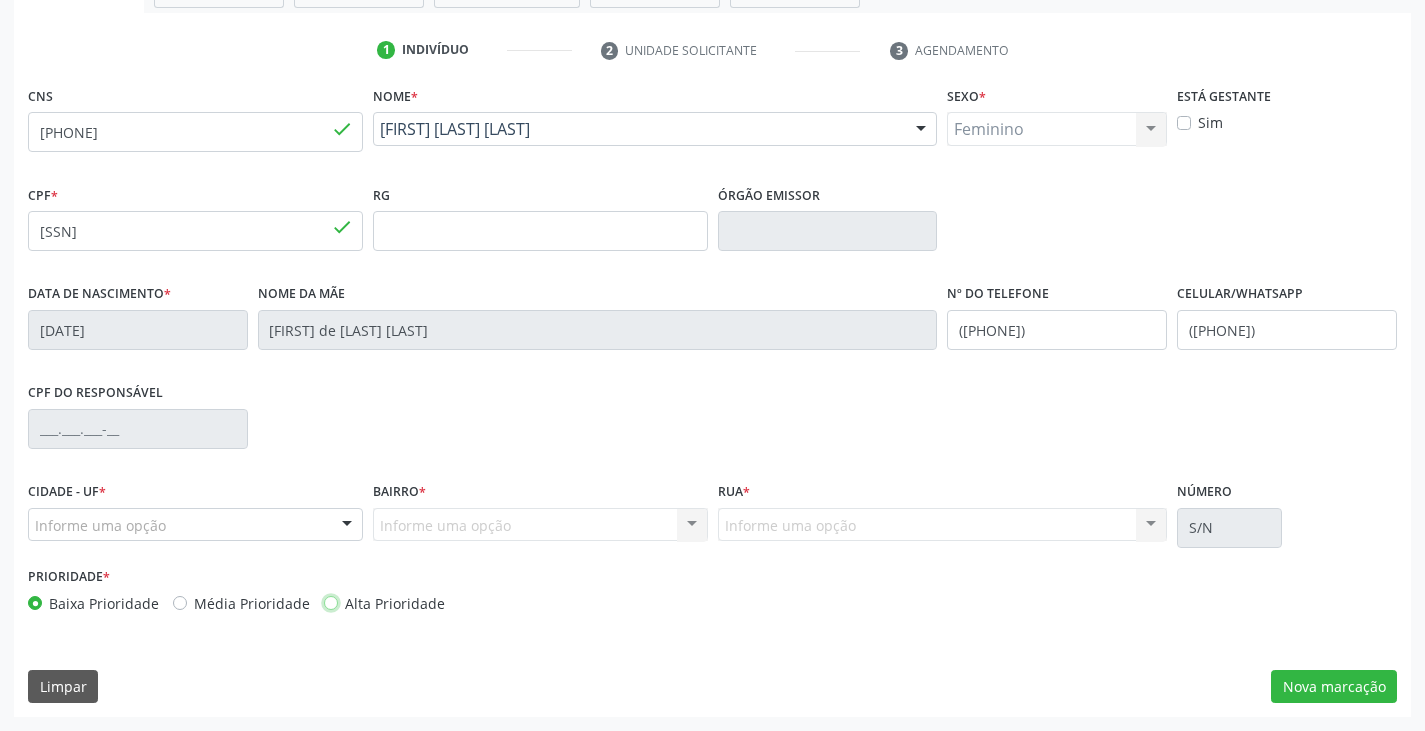 radio on "true" 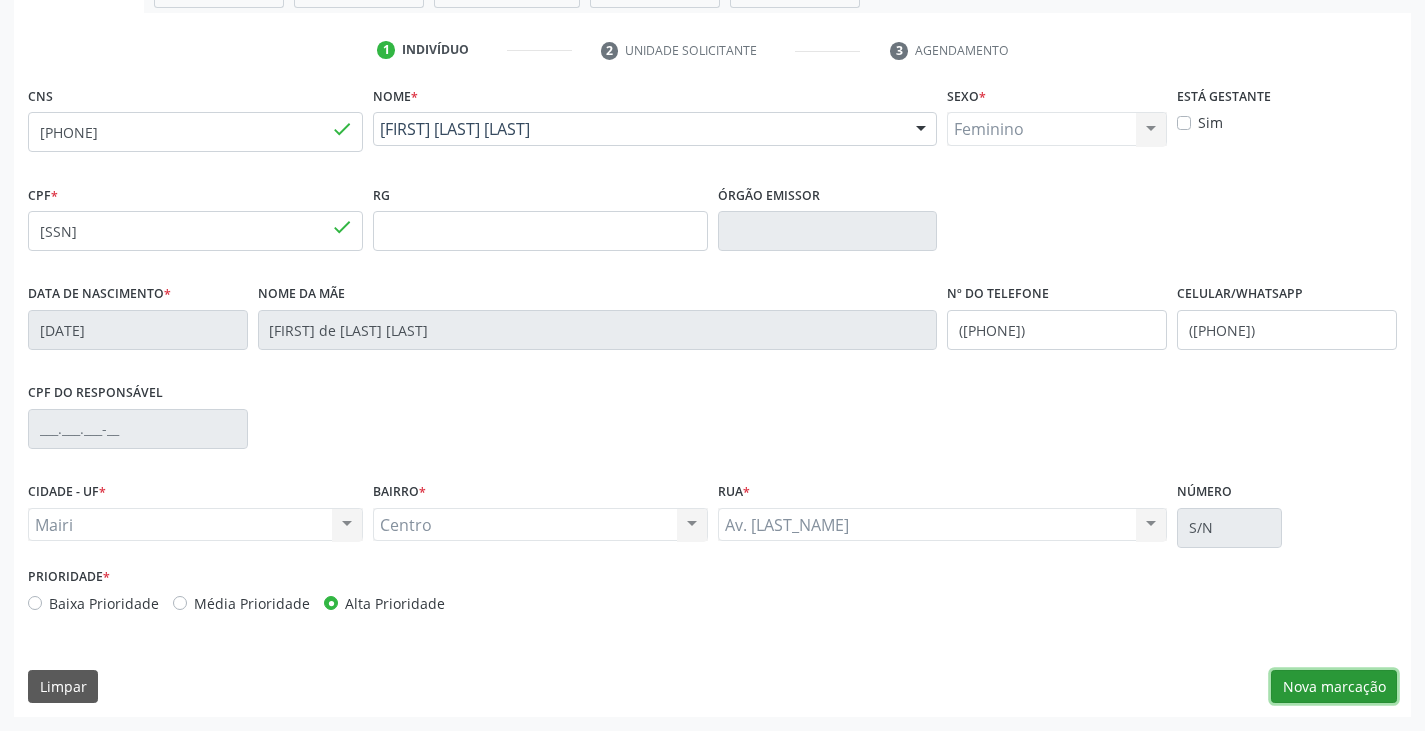 click on "Nova marcação" at bounding box center (1334, 687) 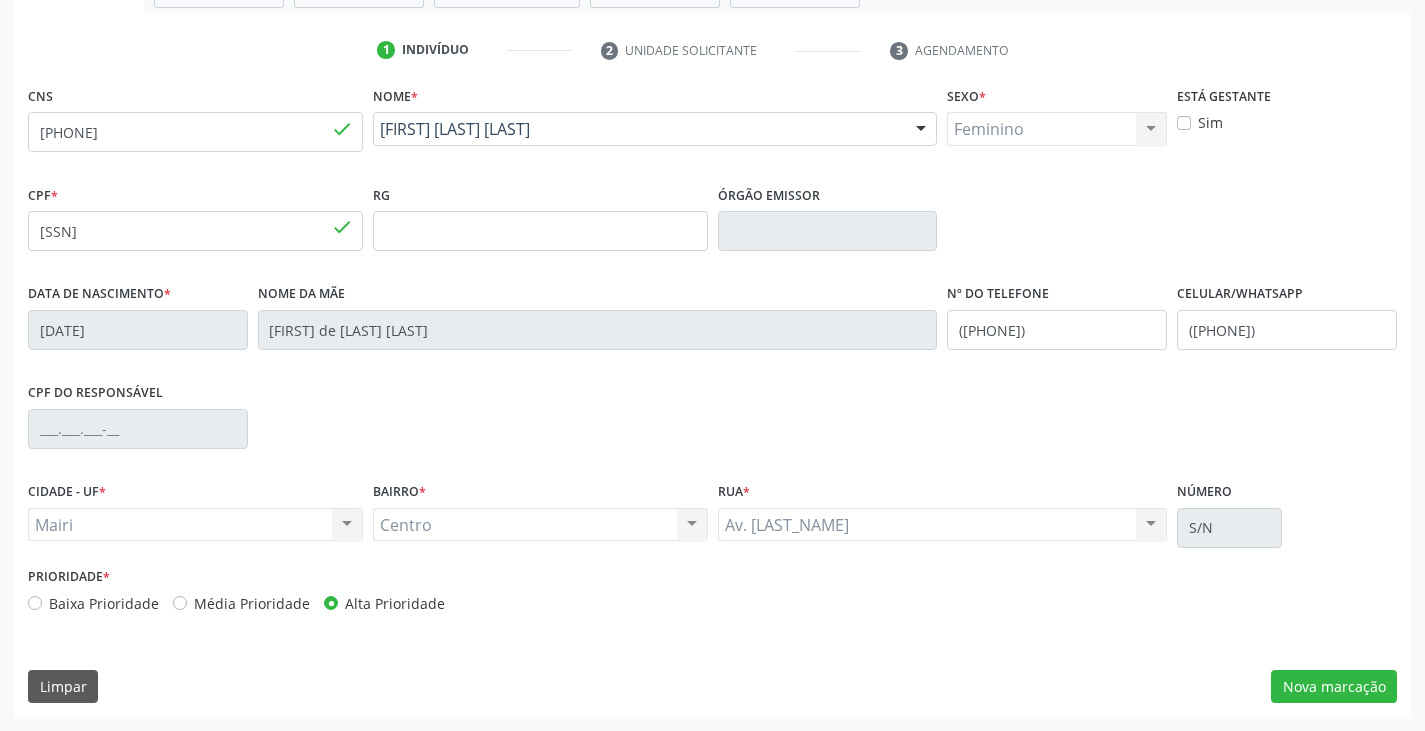 scroll, scrollTop: 175, scrollLeft: 0, axis: vertical 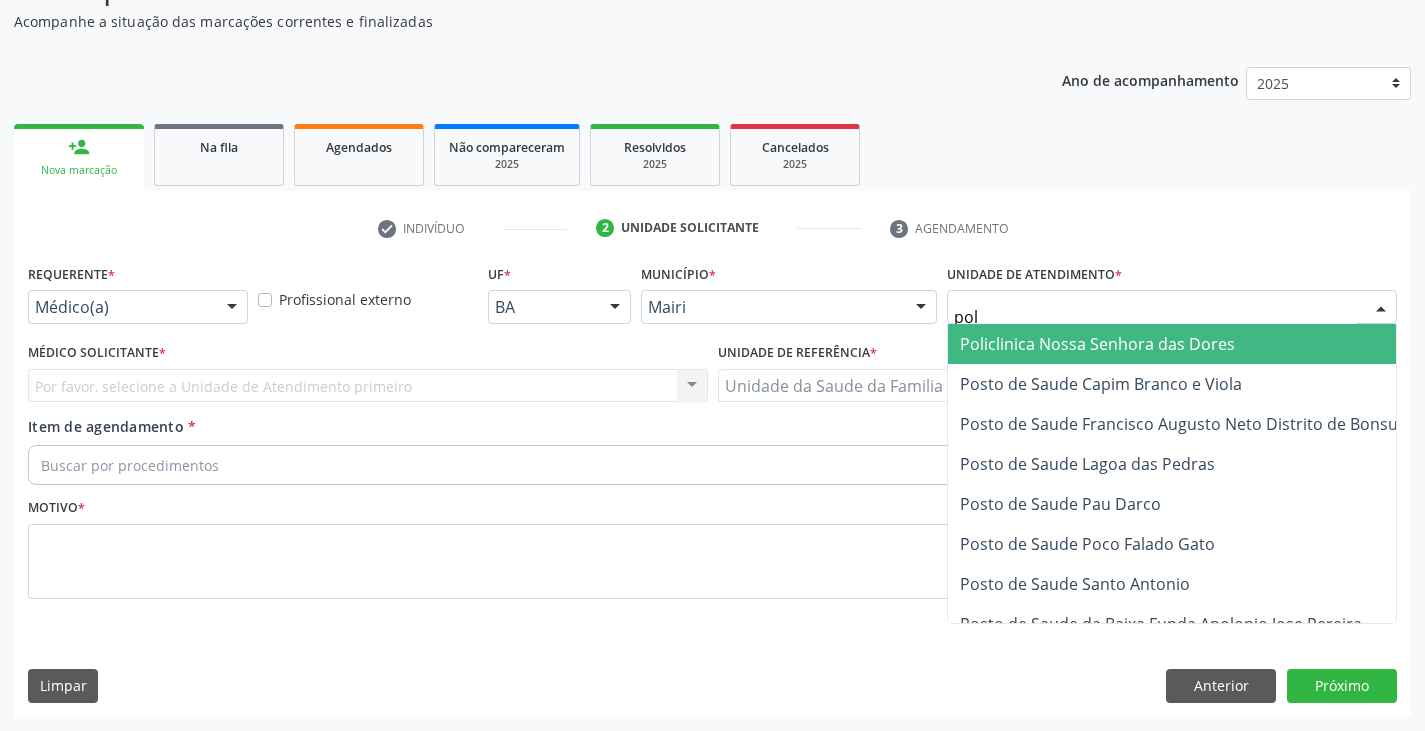 type on "poli" 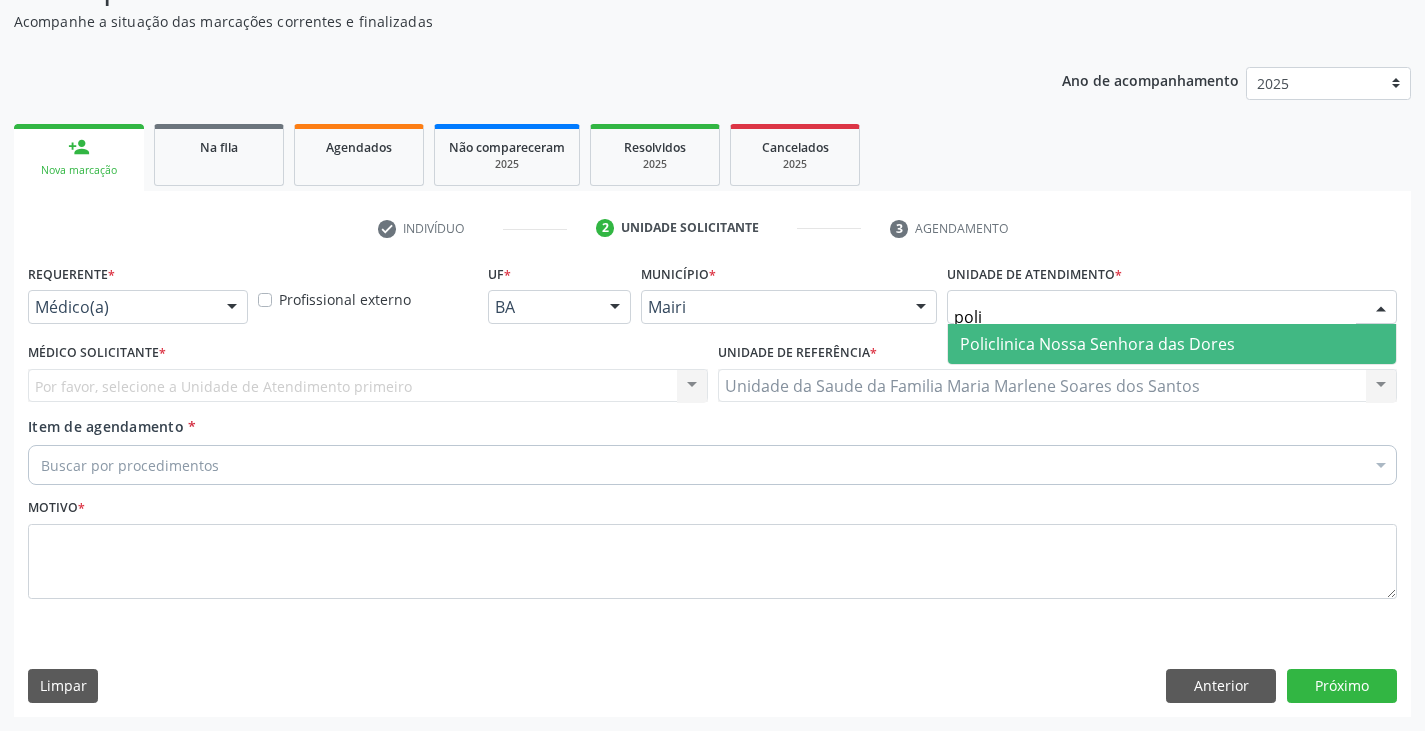 click on "Policlinica Nossa Senhora das Dores" at bounding box center (1097, 344) 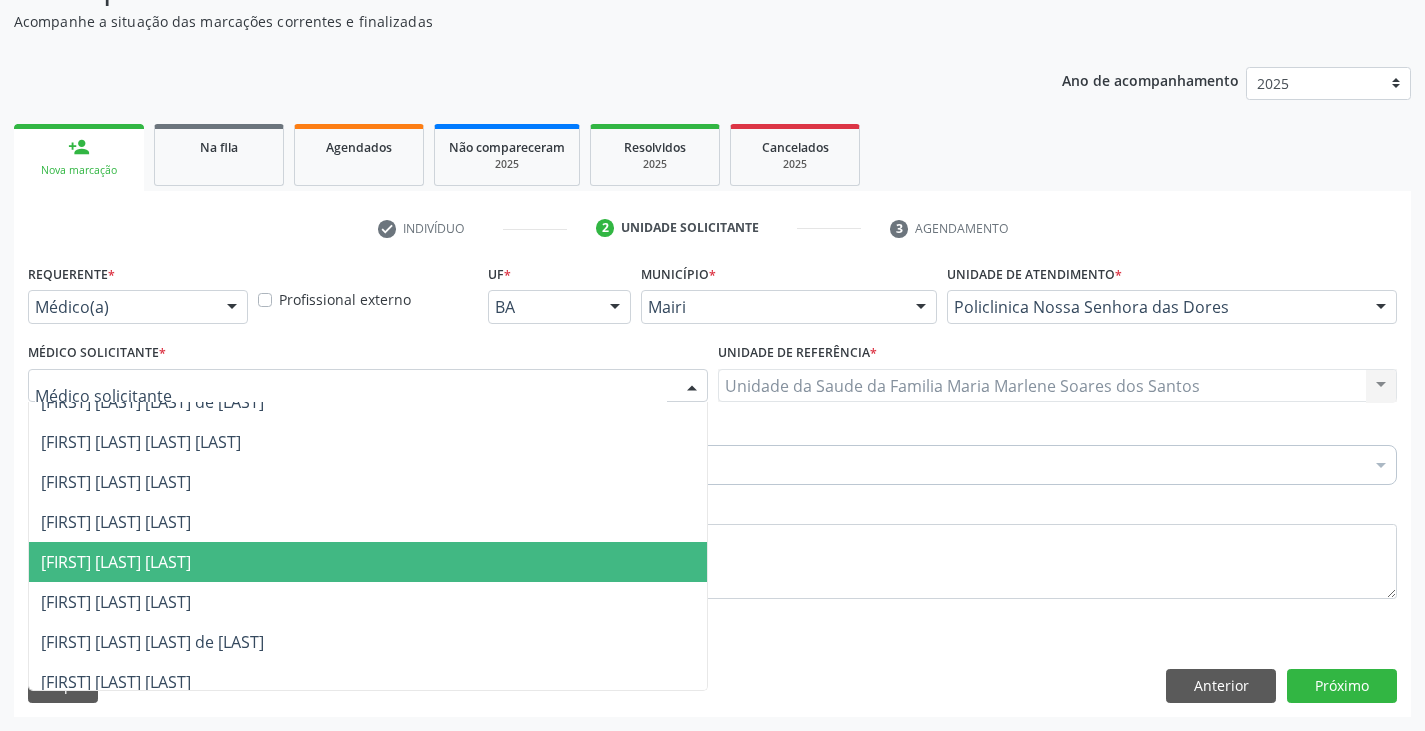 scroll, scrollTop: 800, scrollLeft: 0, axis: vertical 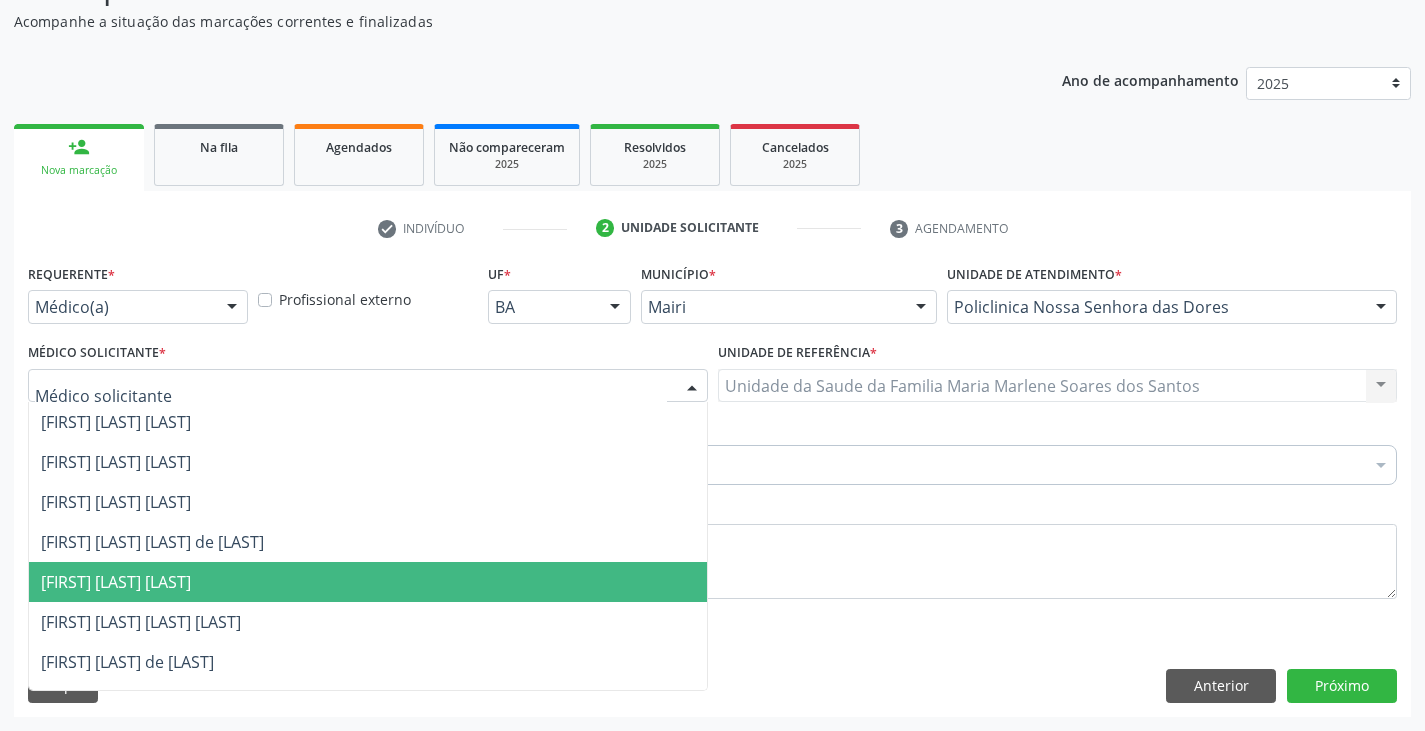click on "[FIRST] [LAST] [LAST]" at bounding box center (116, 582) 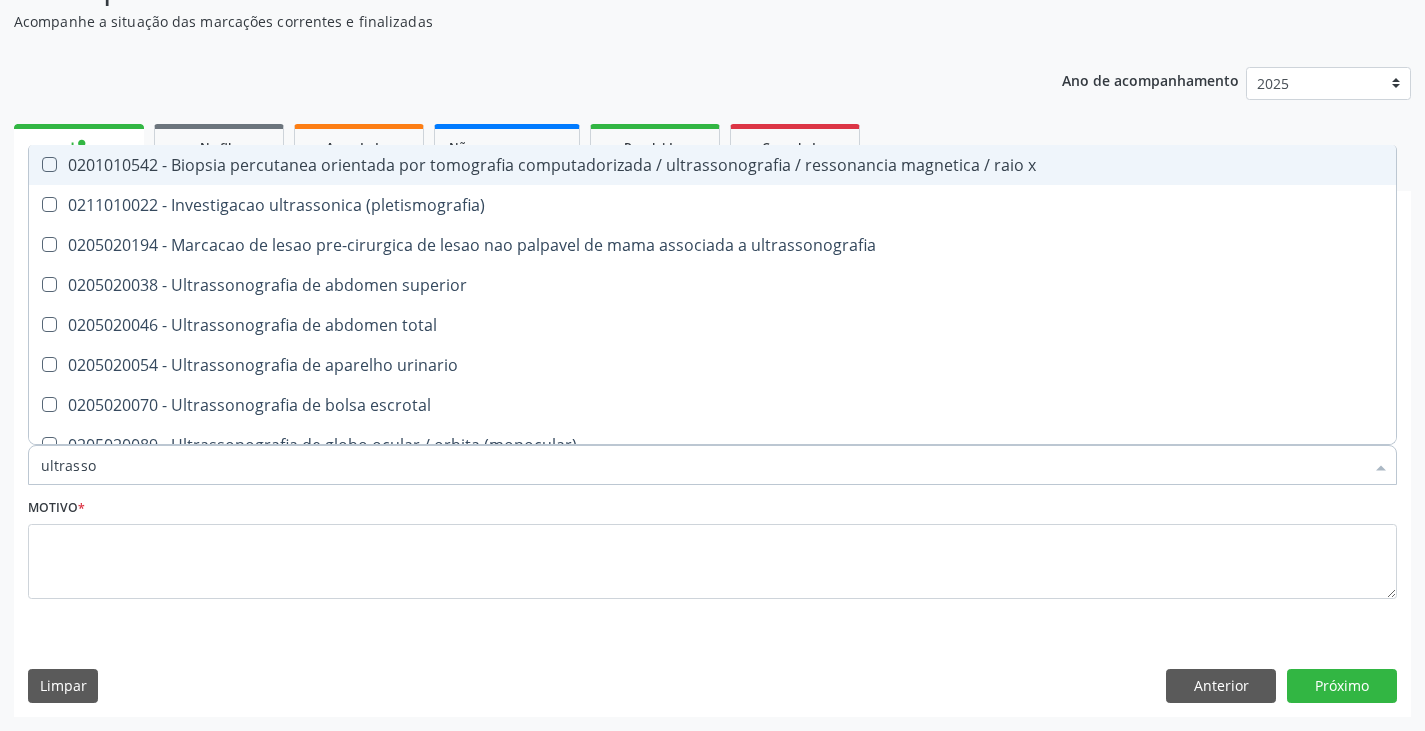 type on "ultrasson" 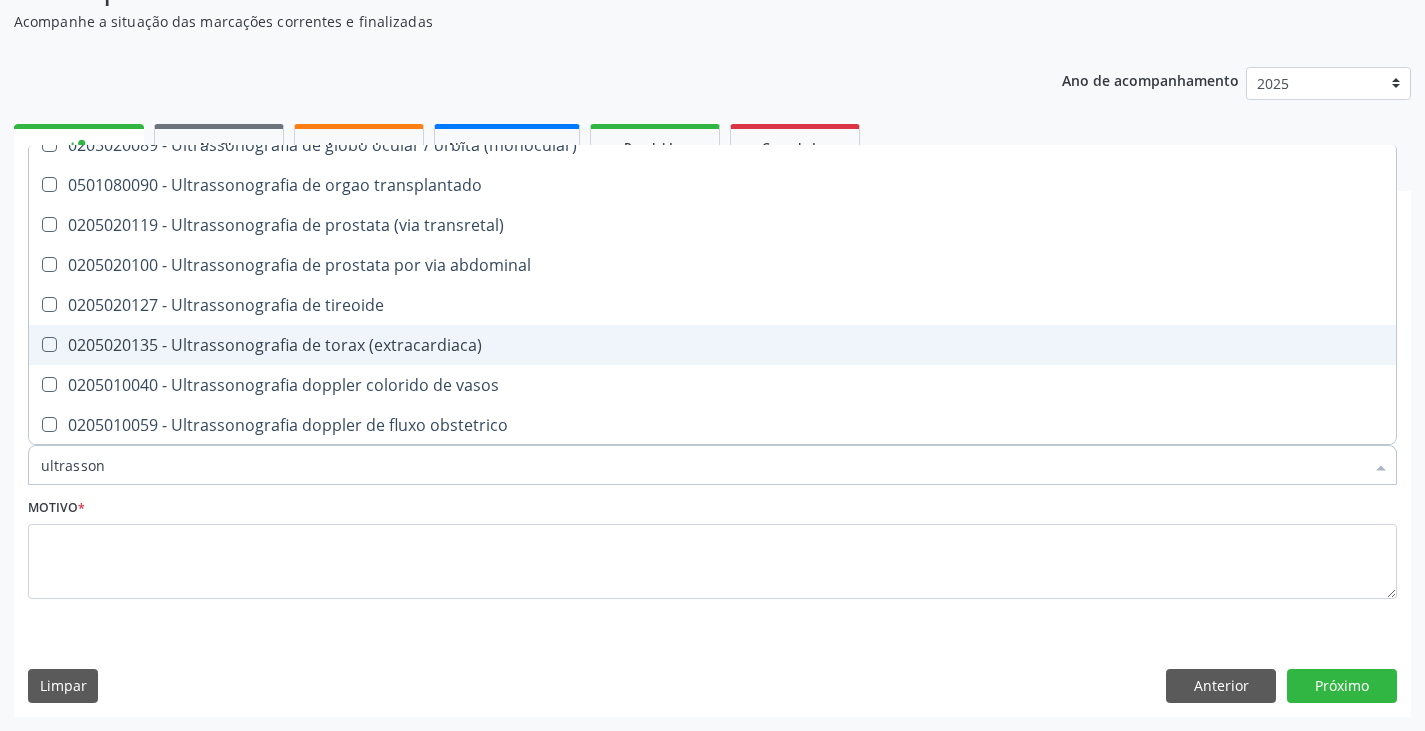 scroll, scrollTop: 400, scrollLeft: 0, axis: vertical 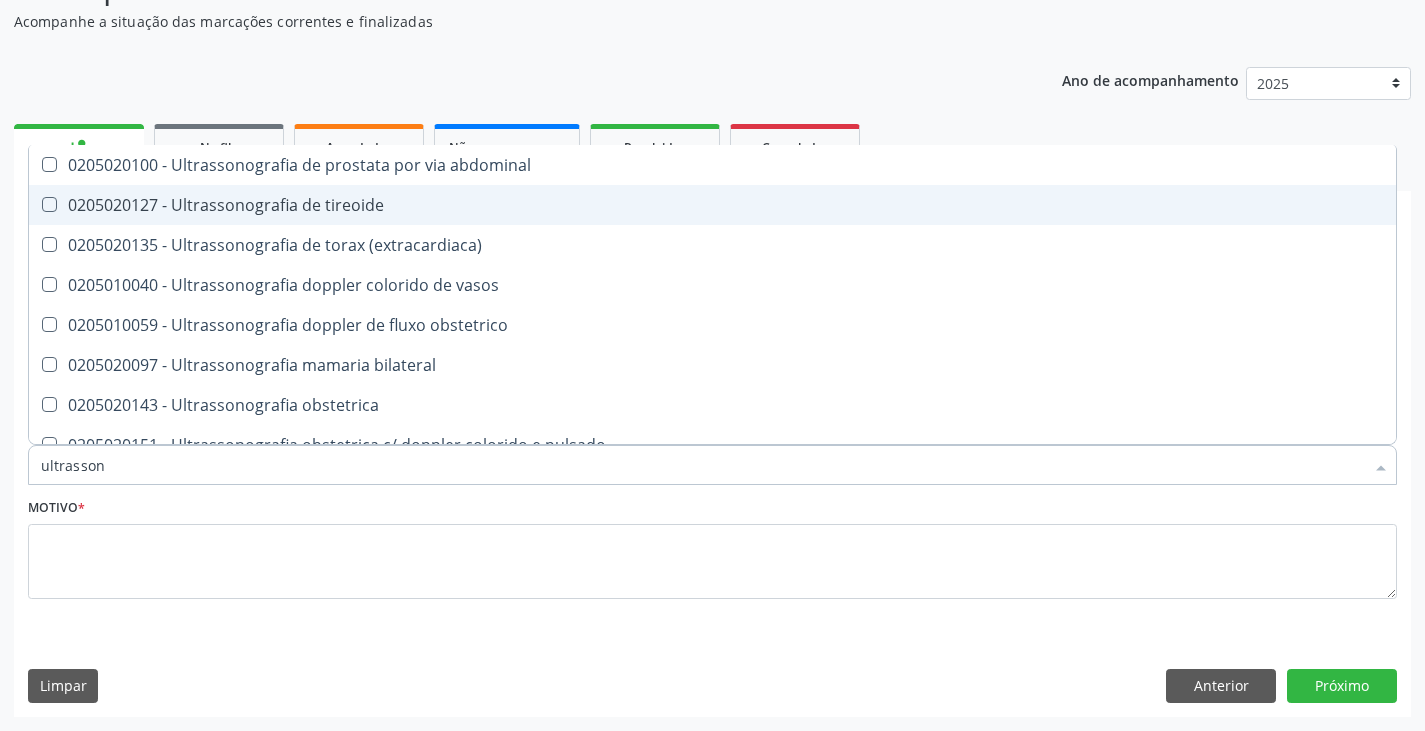 click on "0205020127 - Ultrassonografia de tireoide" at bounding box center (712, 205) 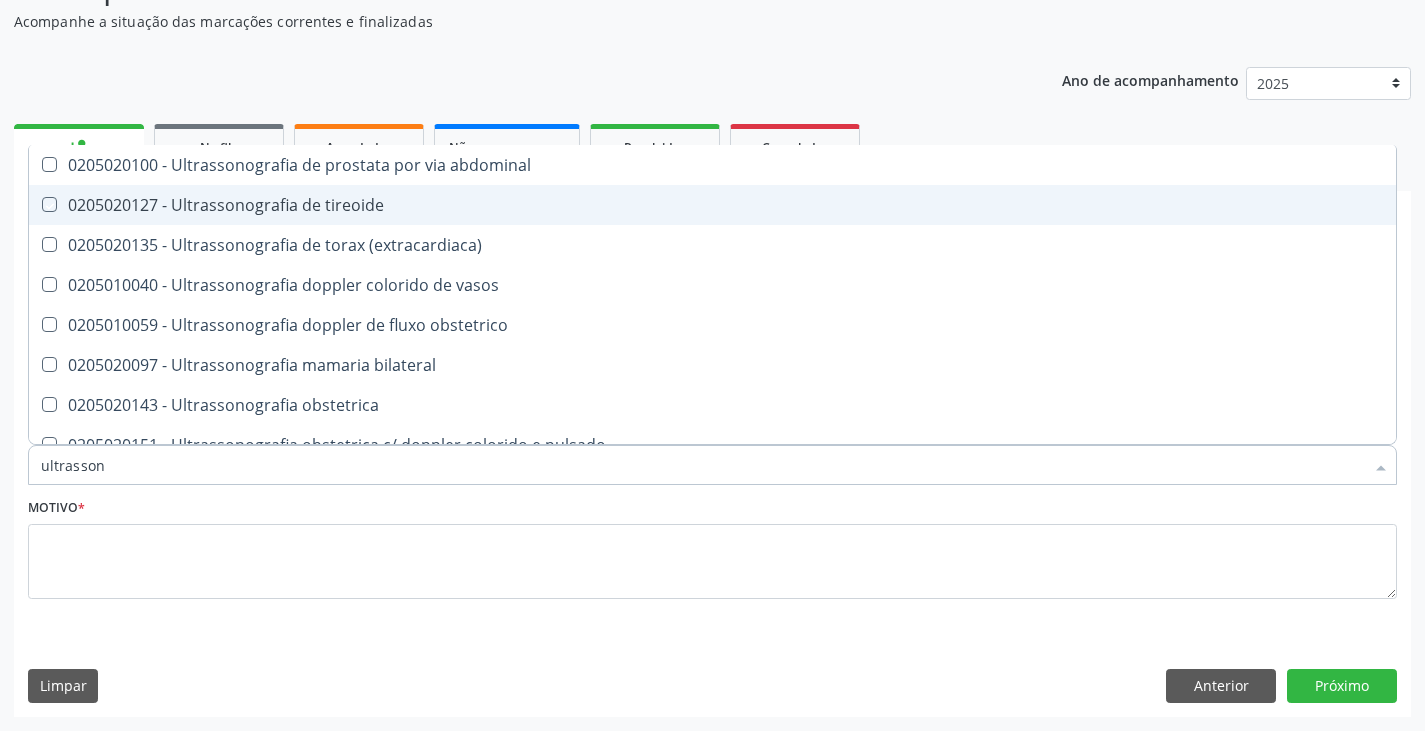 checkbox on "true" 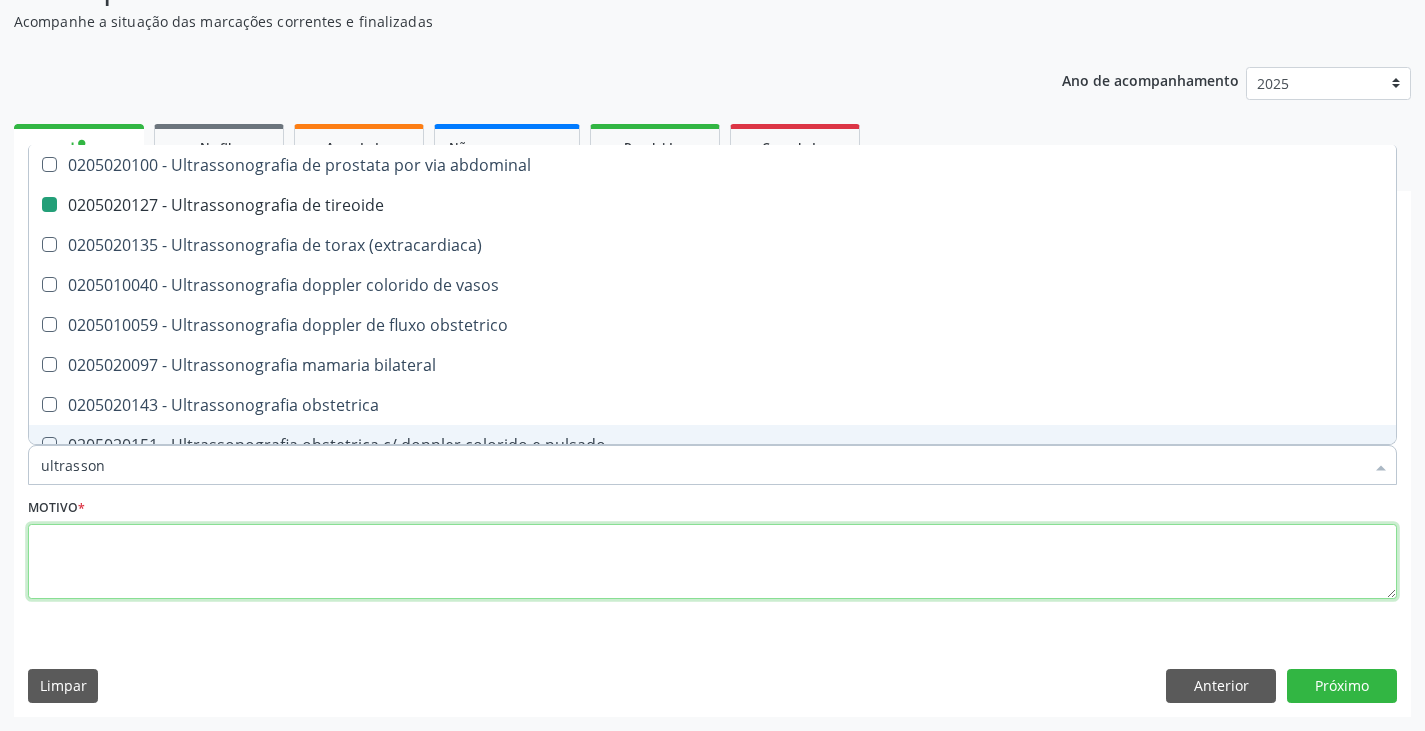 click at bounding box center [712, 562] 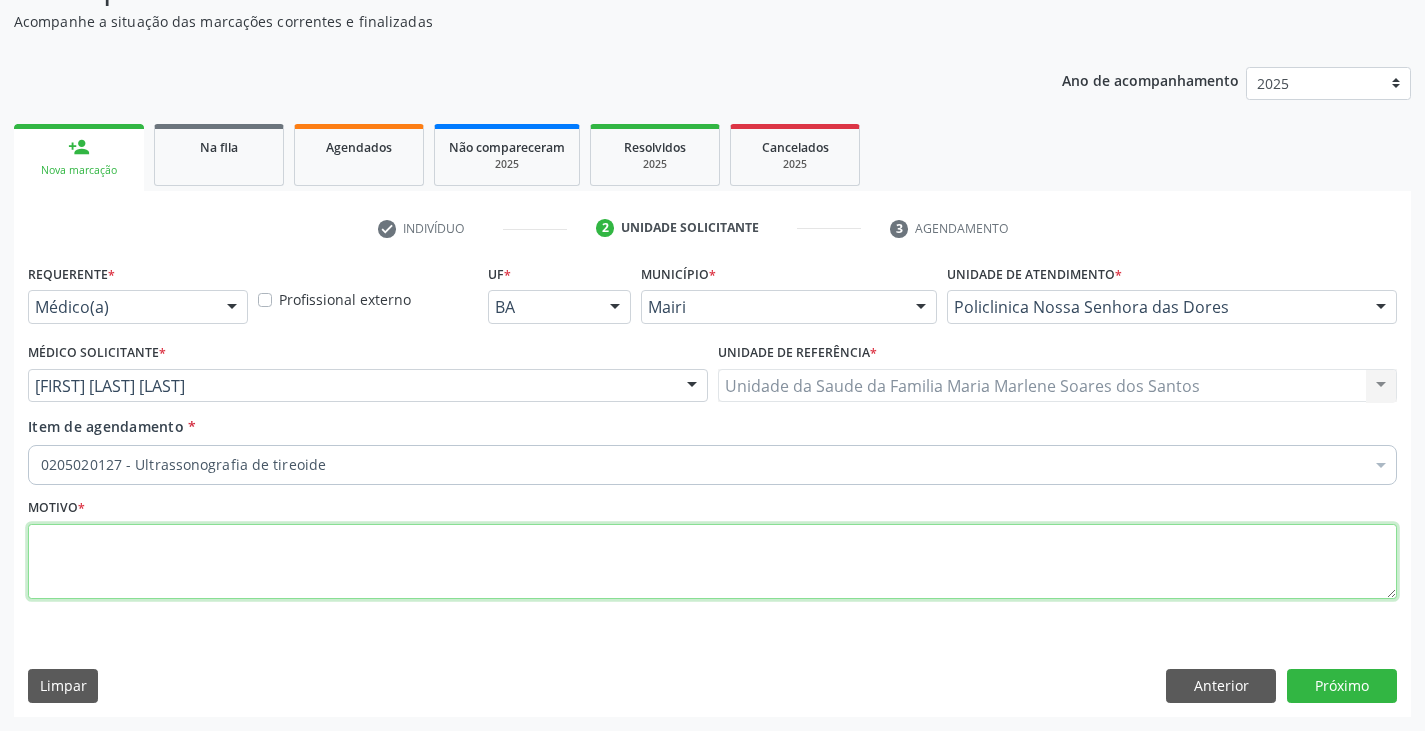 scroll, scrollTop: 0, scrollLeft: 0, axis: both 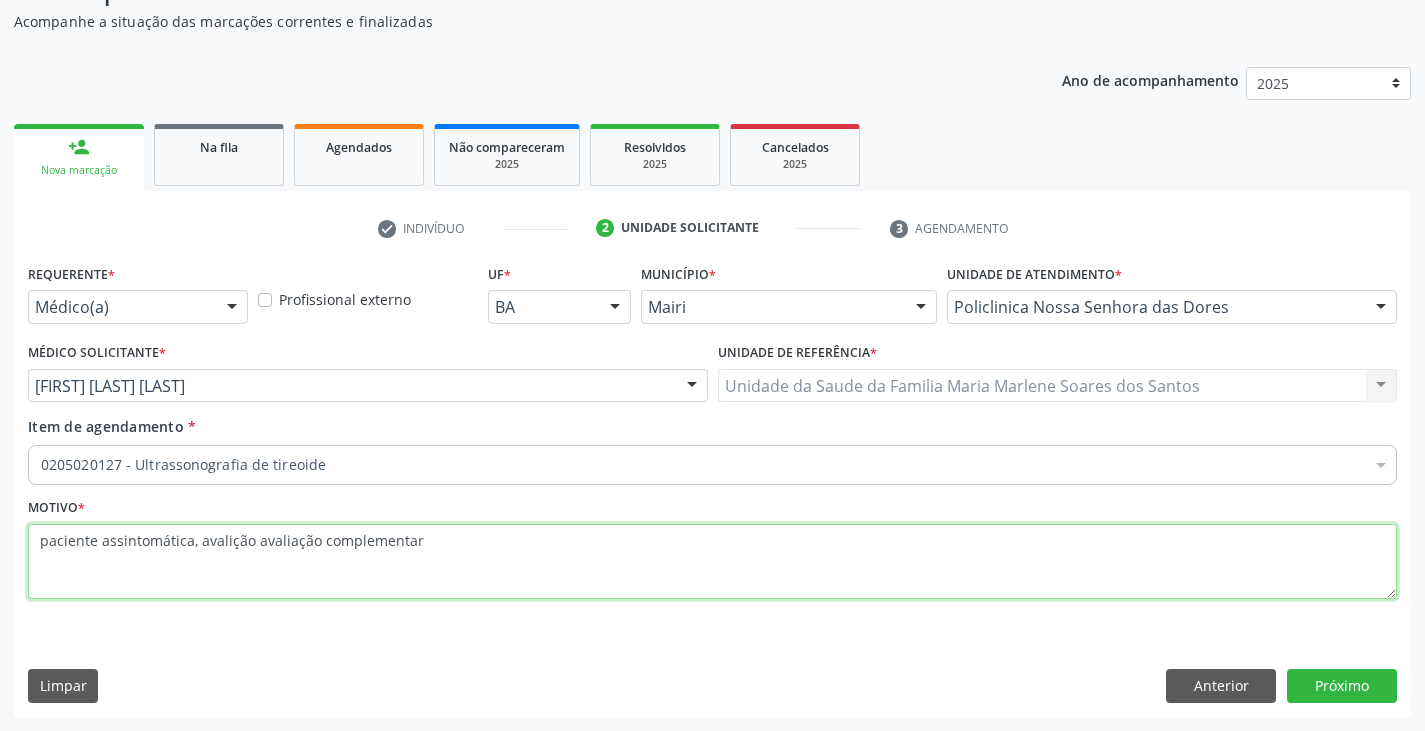 type on "paciente assintomática, avalição avaliação complementar" 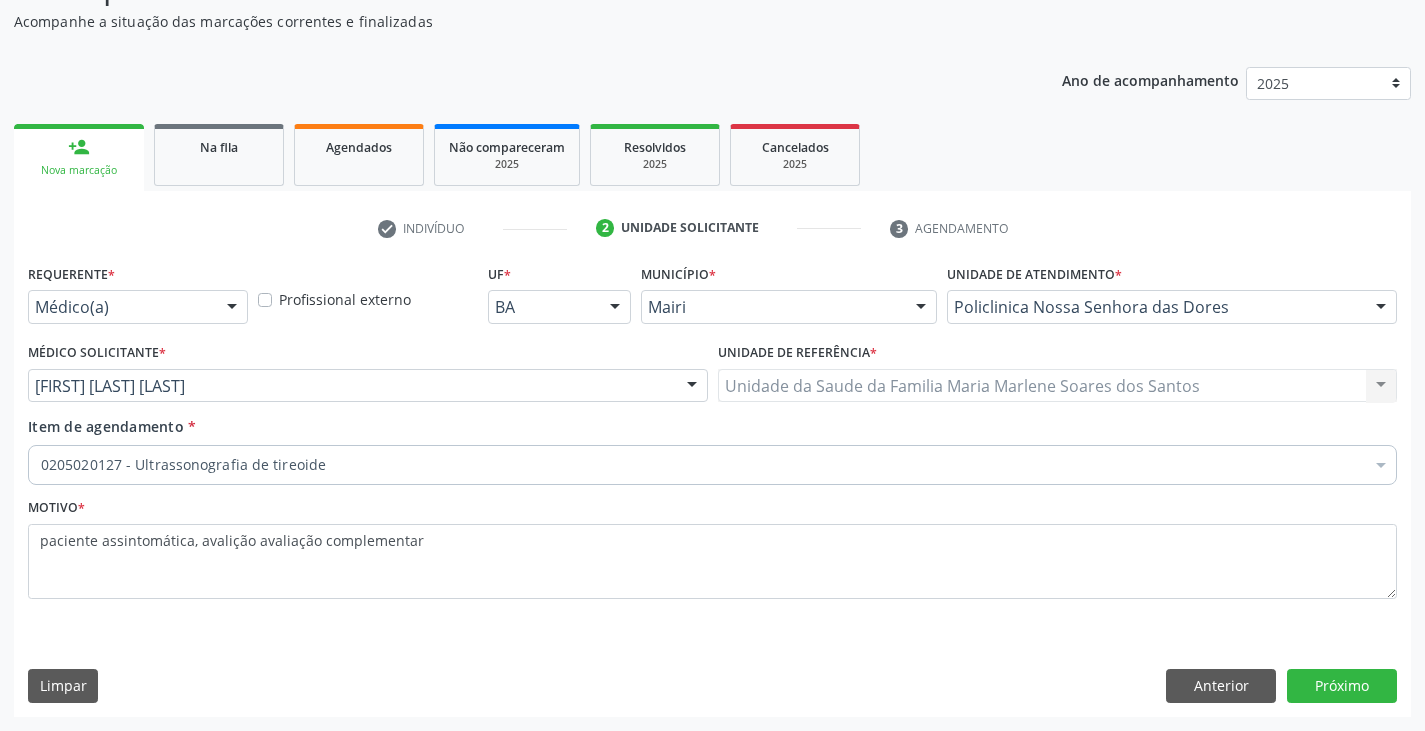 click on "Requerente
*
Médico(a)         Médico(a)   Enfermeiro(a)   Paciente
Nenhum resultado encontrado para: "   "
Não há nenhuma opção para ser exibida.
Profissional externo
UF
*
[STATE]         [STATE]
Nenhum resultado encontrado para: "   "
Não há nenhuma opção para ser exibida.
Município
*
[CITY]         [CITY]   [CITY]   [CITY]   [CITY]   [CITY]
Nenhum resultado encontrado para: "   "
Não há nenhuma opção para ser exibida.
Unidade de atendimento
*
Policlinica Nossa Senhora das Dores         Academia da Saude de [CITY]   Academia de Saude do Angico   Caf Centro de Abasteciemto Farmaceutico   Calon Proteses Dentarias   Caroline Santos Figueredo   Ceo Nossa Senhora das Dores   Cer [CITY]   Farmabahia   Hospital Deputado Luis Eduardo Magalhaes     Life Clin" at bounding box center (712, 487) 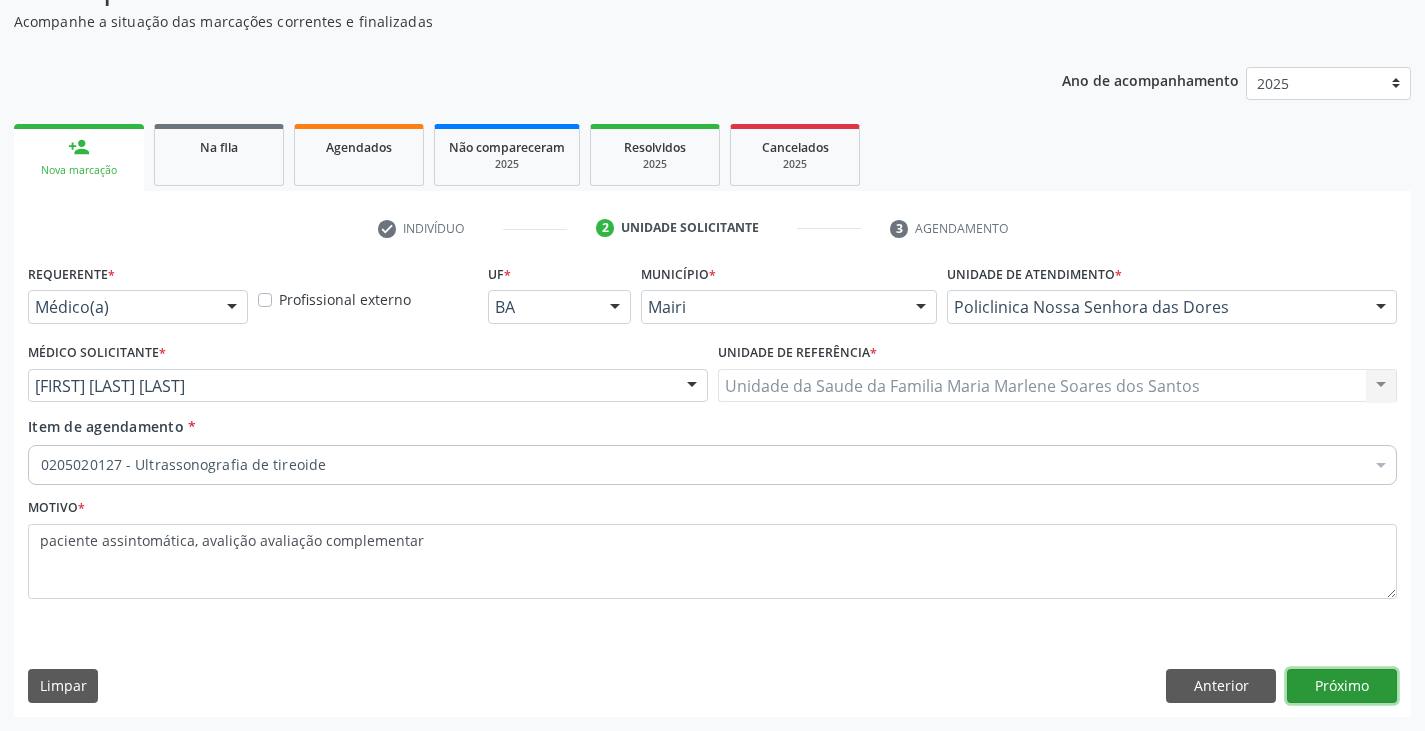 click on "Próximo" at bounding box center (1342, 686) 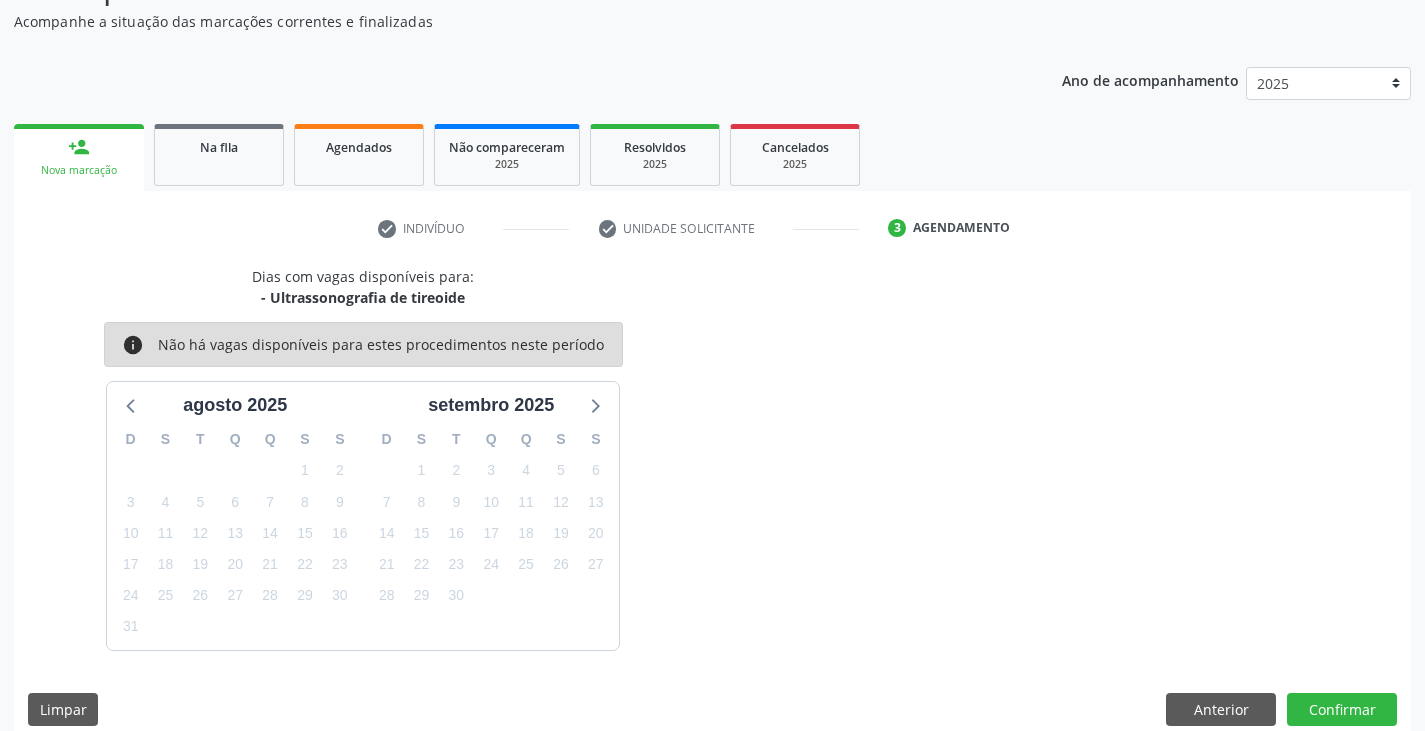 scroll, scrollTop: 198, scrollLeft: 0, axis: vertical 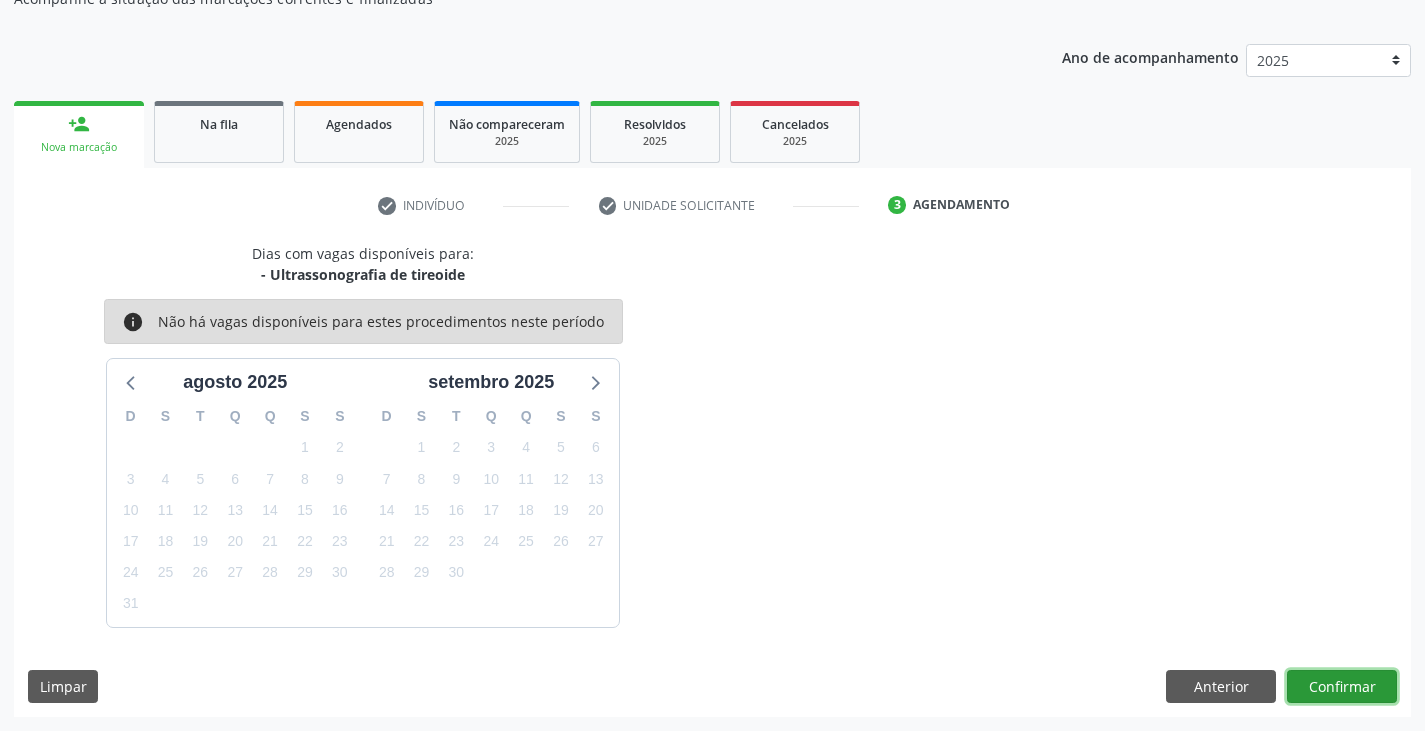 click on "Confirmar" at bounding box center [1342, 687] 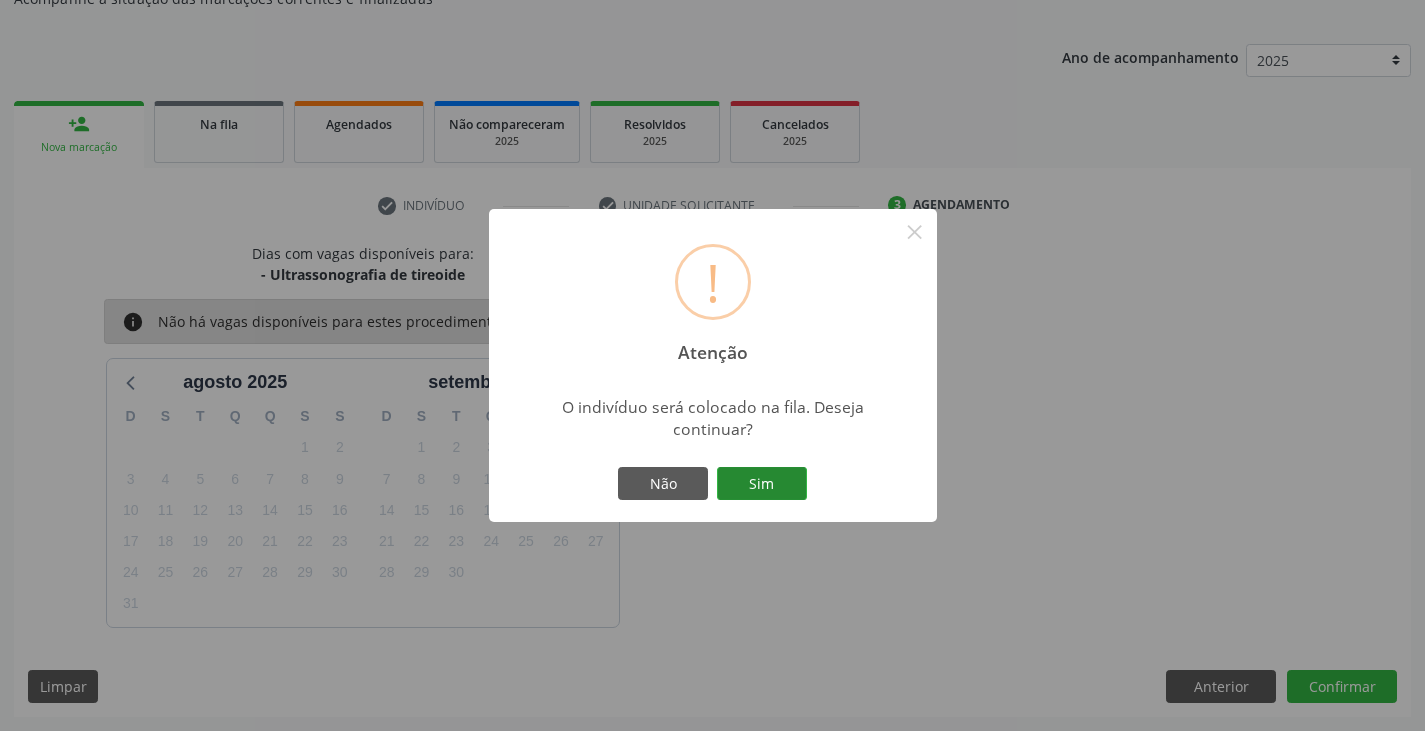 click on "Sim" at bounding box center (762, 484) 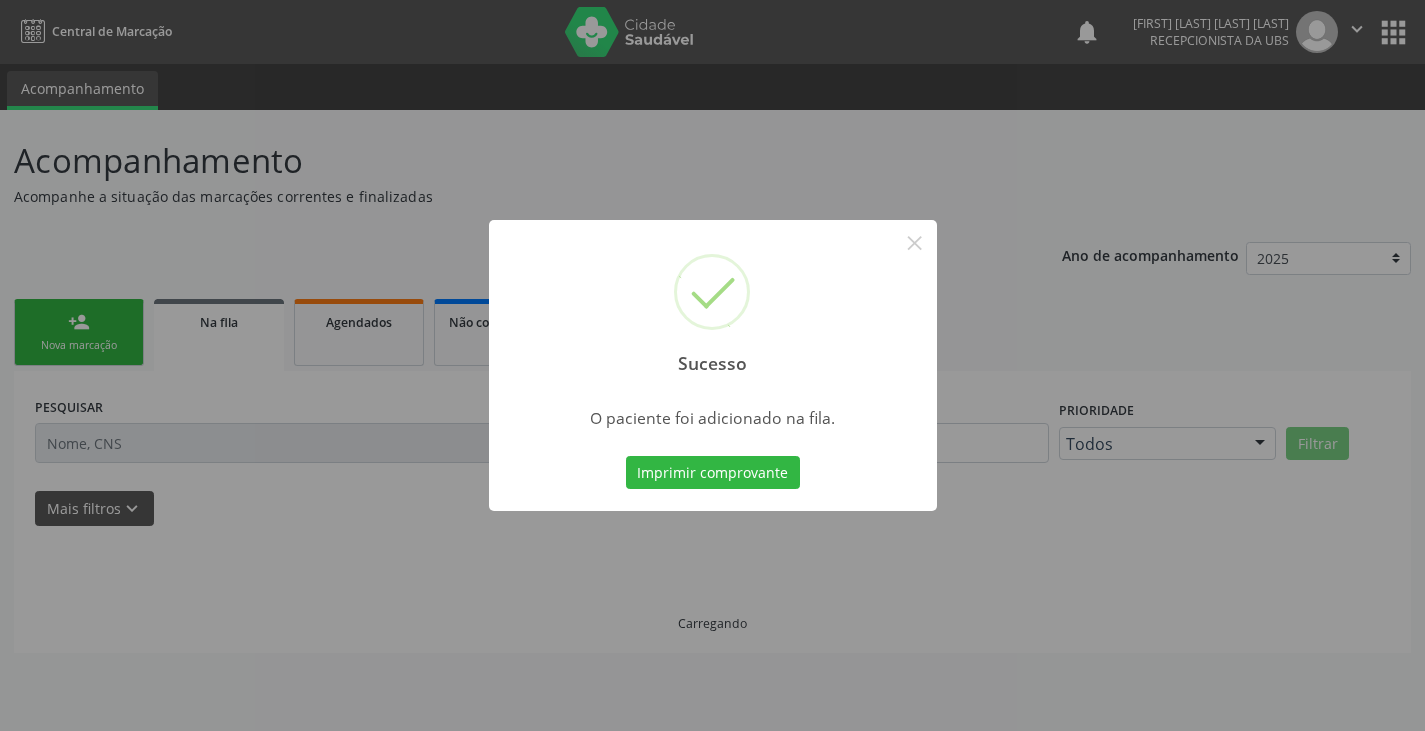 scroll, scrollTop: 0, scrollLeft: 0, axis: both 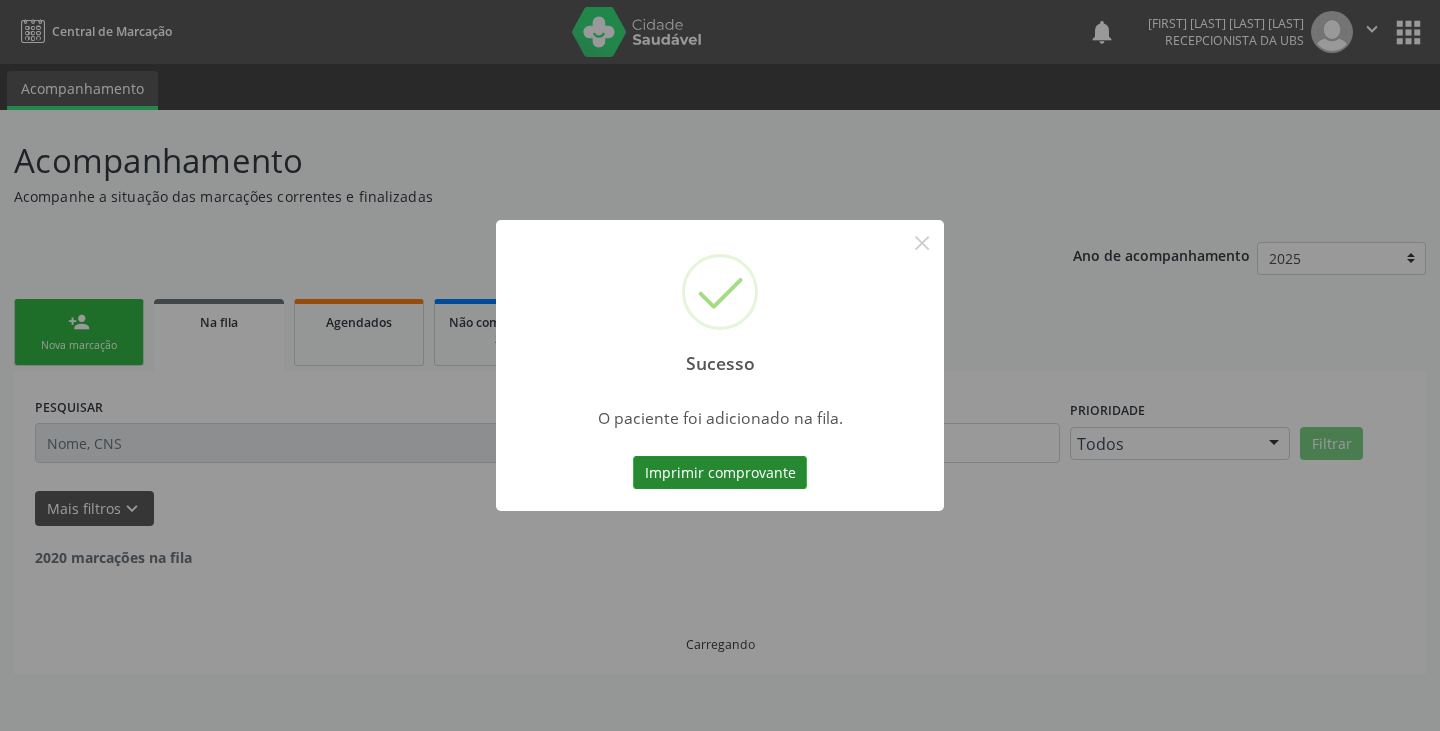 click on "Imprimir comprovante" at bounding box center (720, 473) 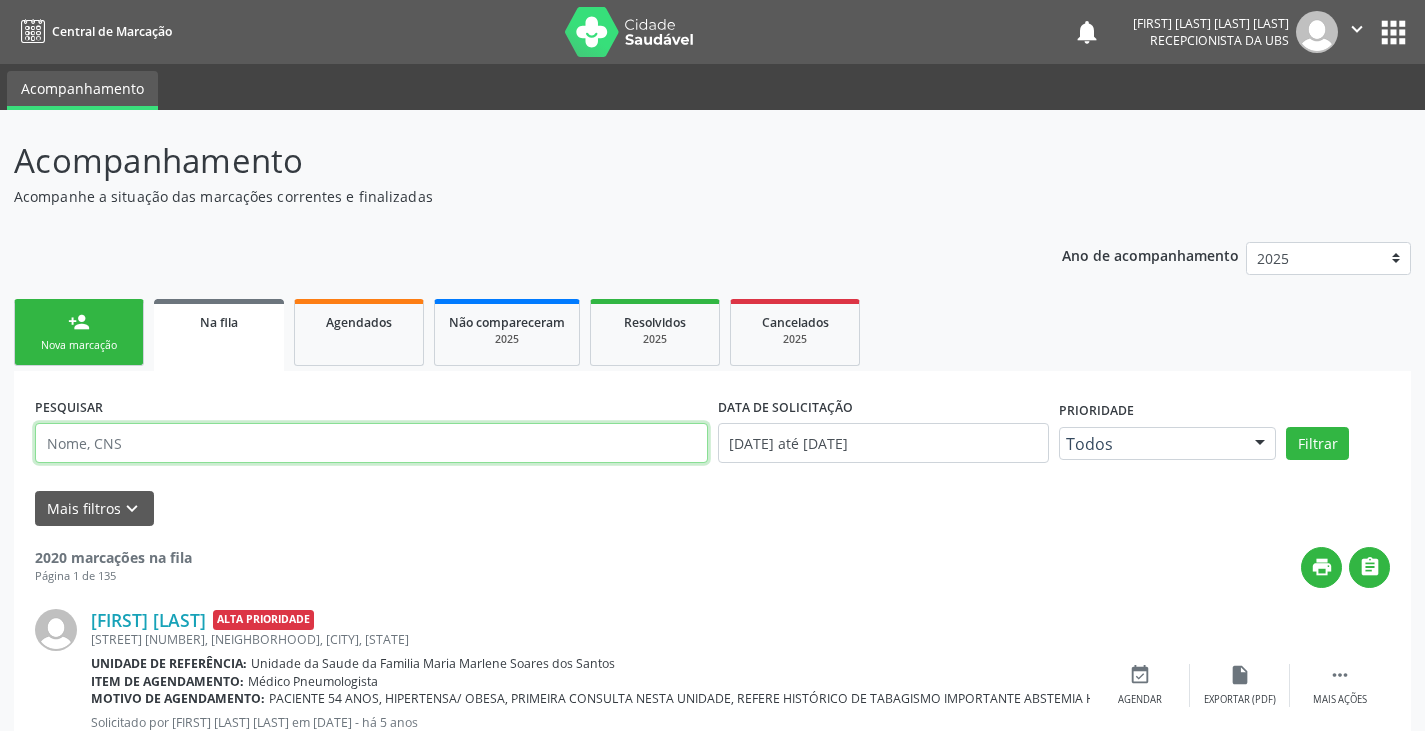 click at bounding box center (371, 443) 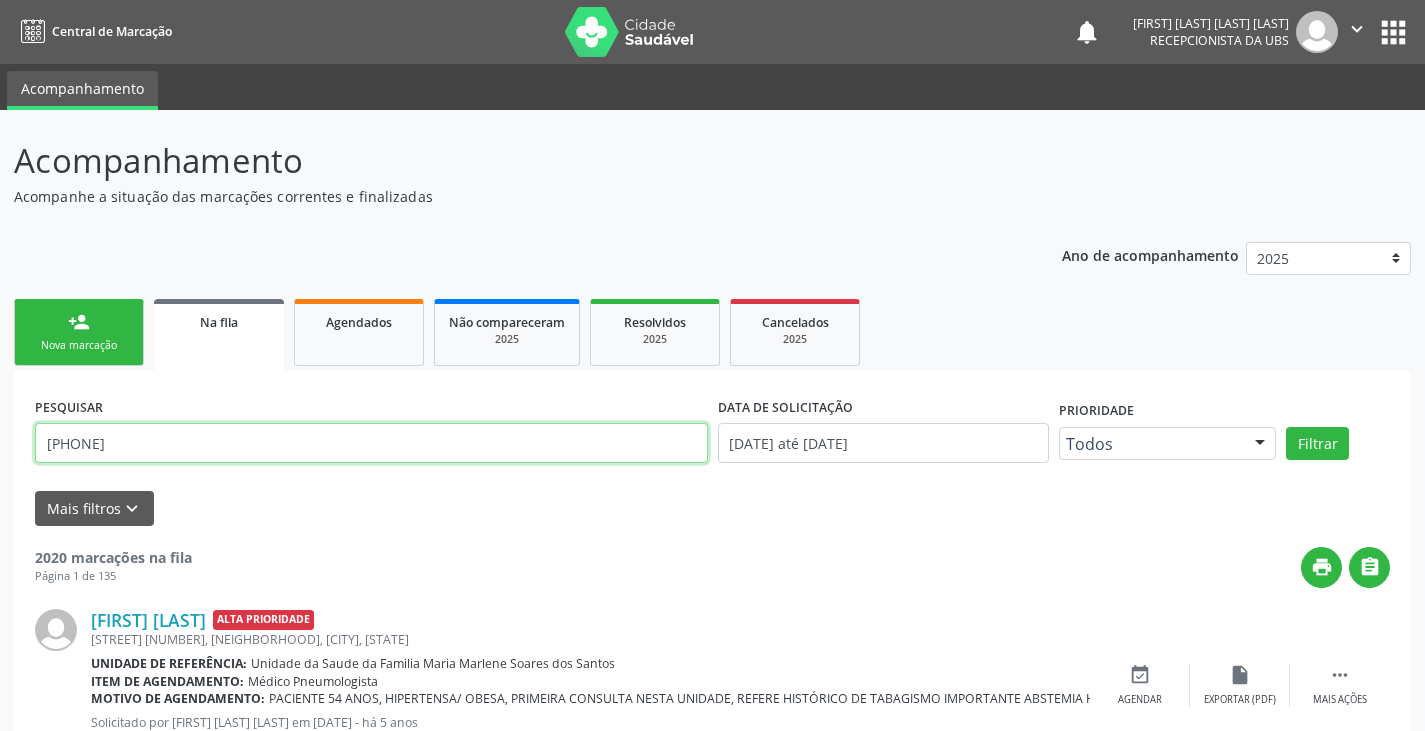 type on "[PHONE]" 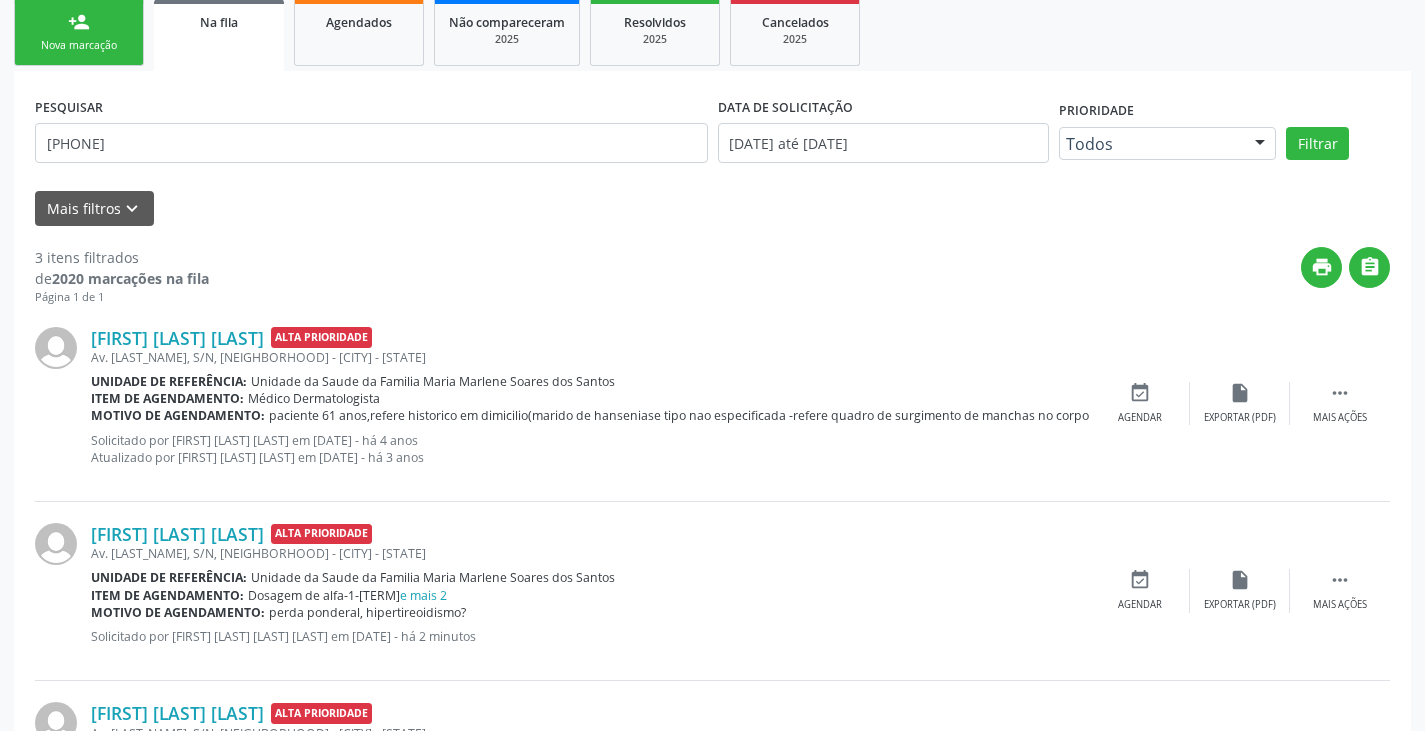 scroll, scrollTop: 463, scrollLeft: 0, axis: vertical 